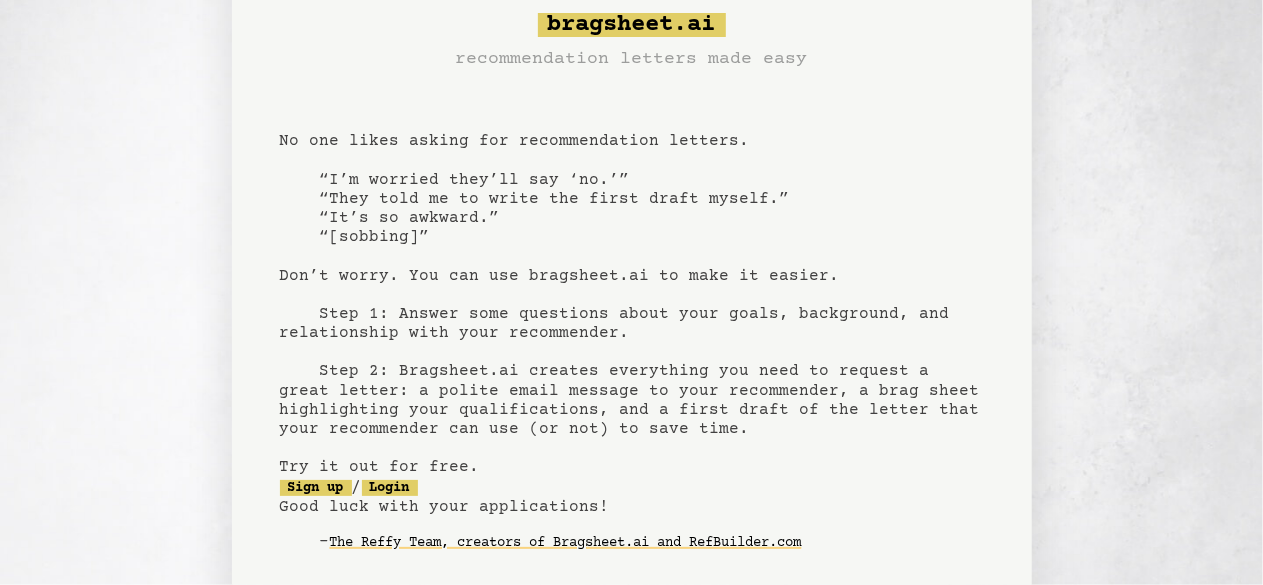 scroll, scrollTop: 56, scrollLeft: 0, axis: vertical 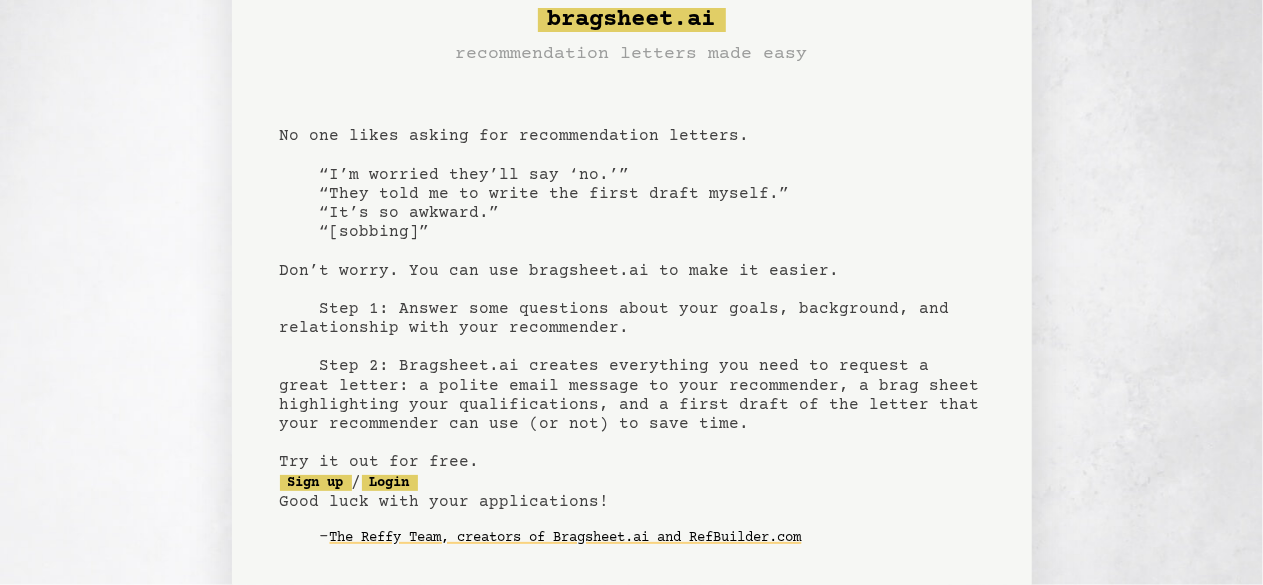 click on "bragsheet.ai   recommendation letters made easy
No one likes asking for recommendation letters.
“I’m worried they’ll say ‘no.’”
“They told me to write the first draft myself.”
“It’s so awkward.”
“[sobbing]”
Don’t worry. You can use bragsheet.ai to make it easier.
Step 1: Answer some questions about your goals, background, and relationship with your recommender.
Step 2: Bragsheet.ai creates everything you need to request a great letter: a polite email message to your recommender, a brag sheet highlighting your qualifications, and a first draft of the letter that your recommender can use (or not) to save time.
Try it out for free.
Sign up  /  Login
Good luck with your applications!
-  The Reffy Team, creators of Bragsheet.ai and RefBuilder.com" at bounding box center [632, 293] 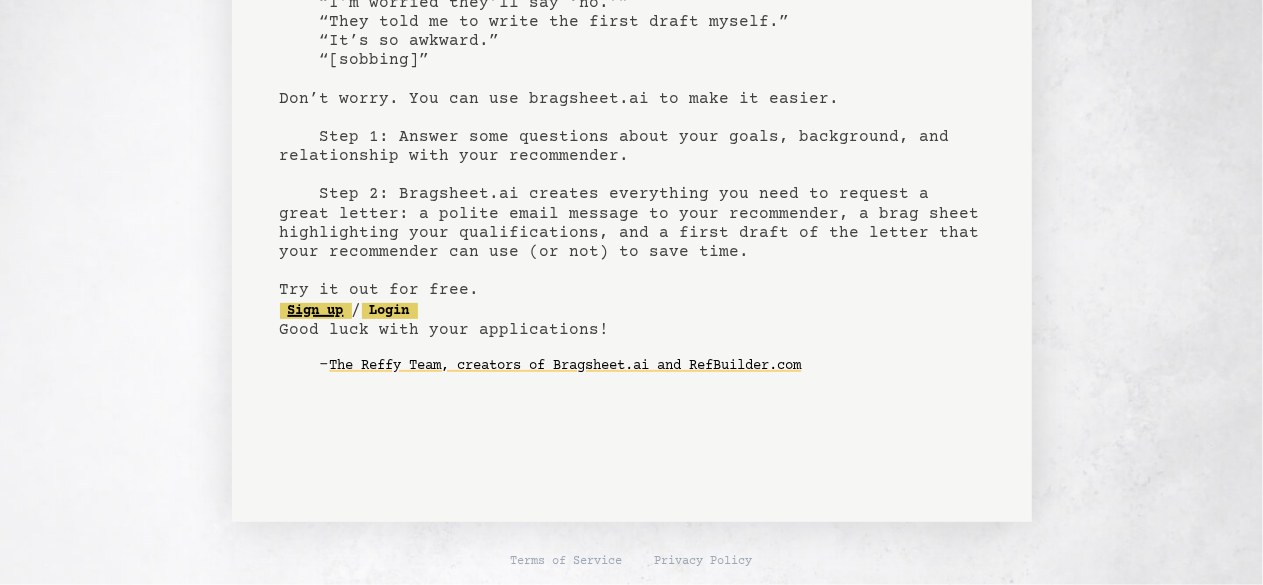 click on "Sign up" at bounding box center [316, 311] 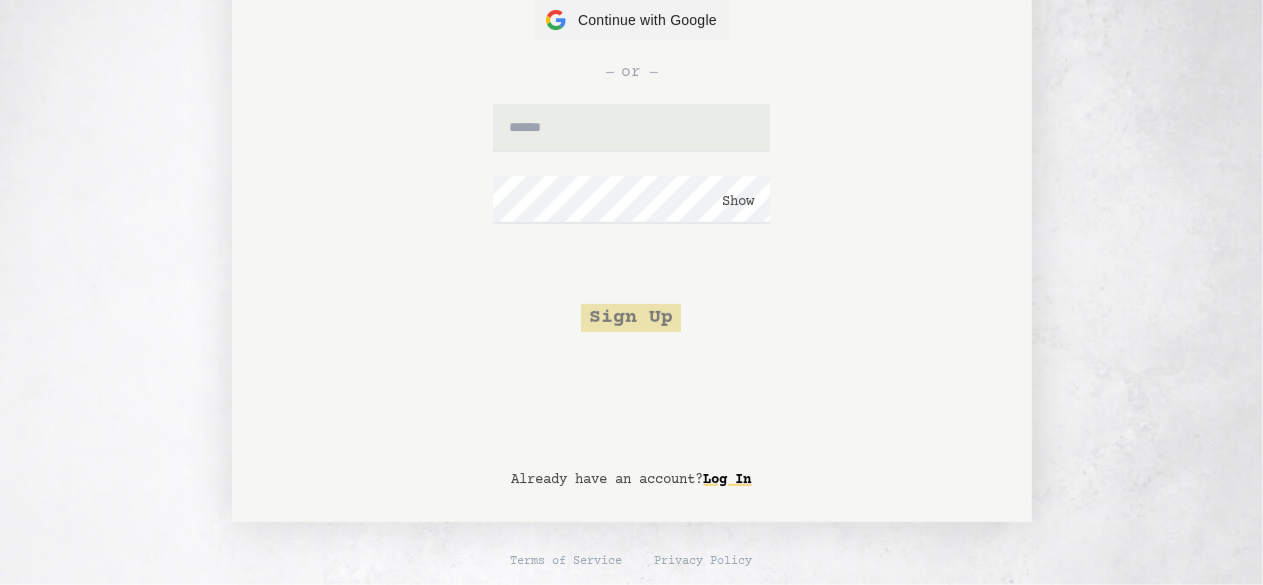 scroll, scrollTop: 0, scrollLeft: 0, axis: both 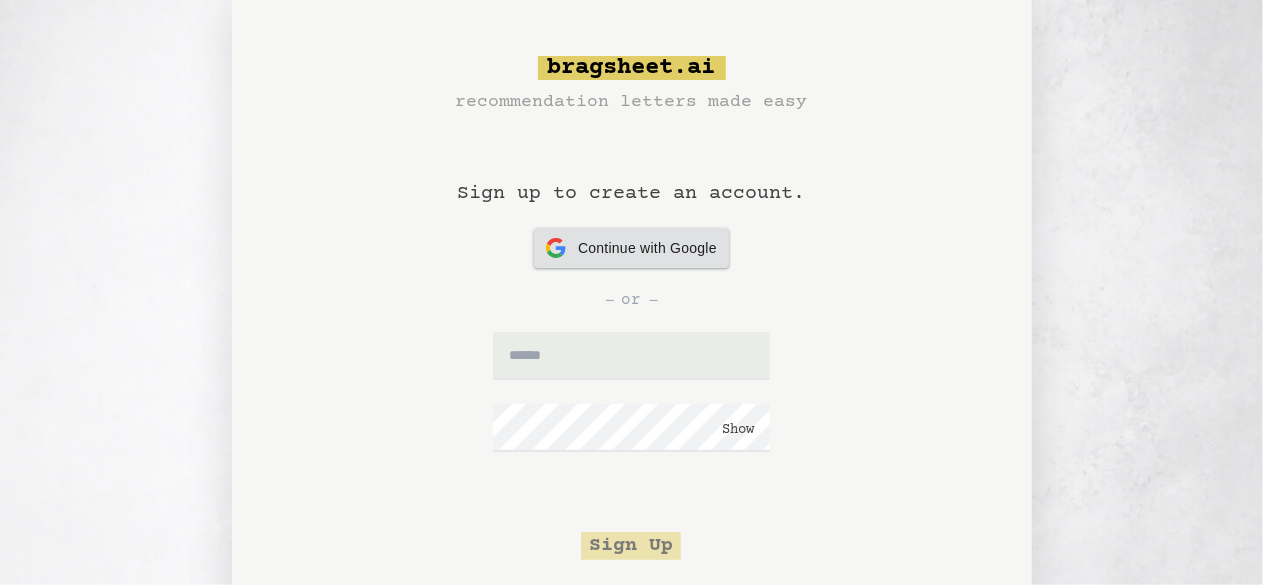 click 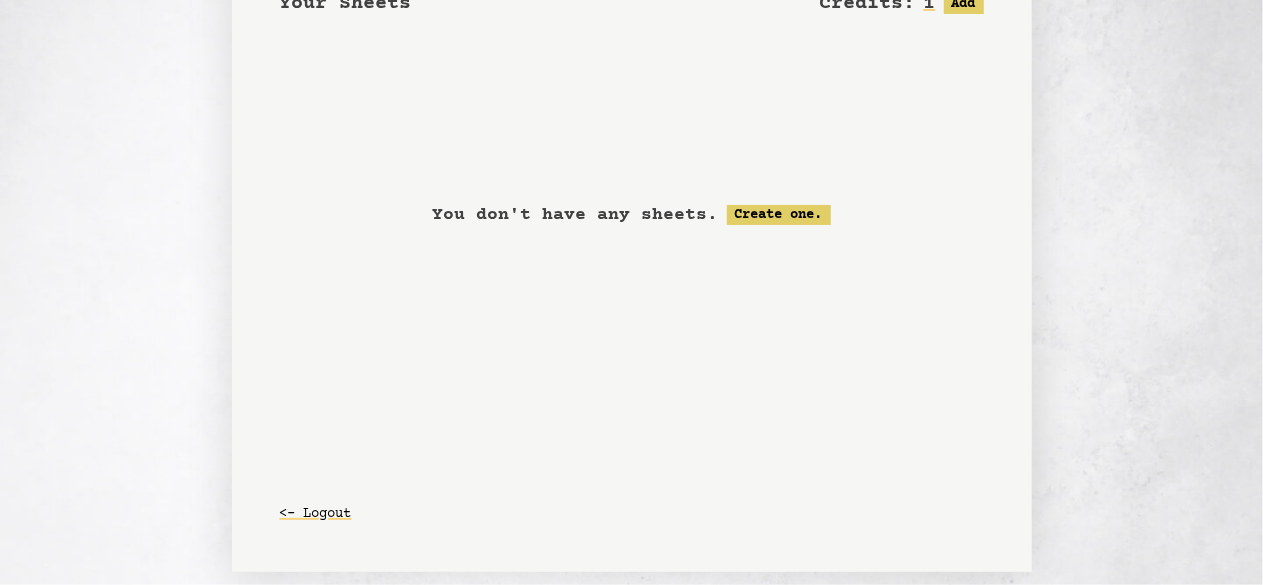 scroll, scrollTop: 0, scrollLeft: 0, axis: both 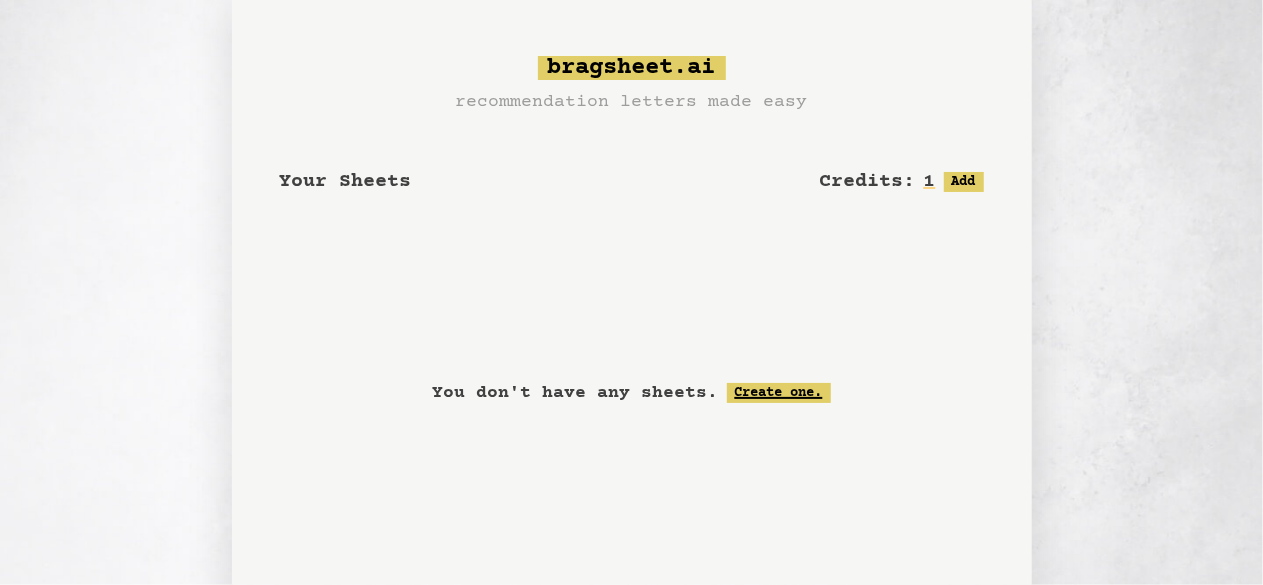 click on "Create one." at bounding box center (779, 393) 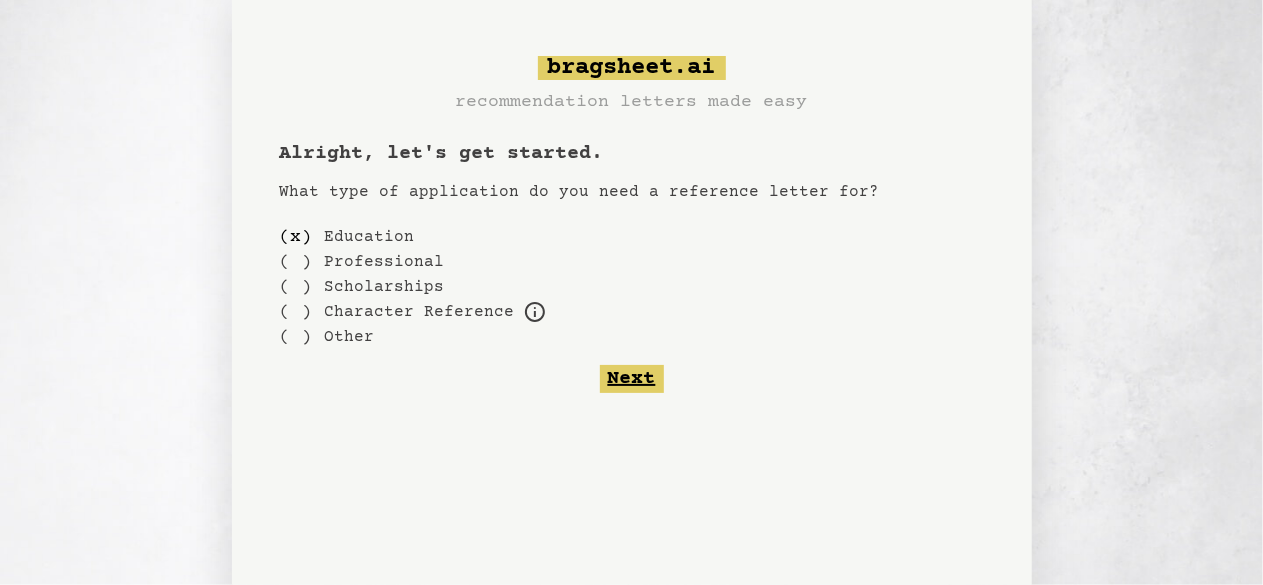 click on "Next" at bounding box center (632, 379) 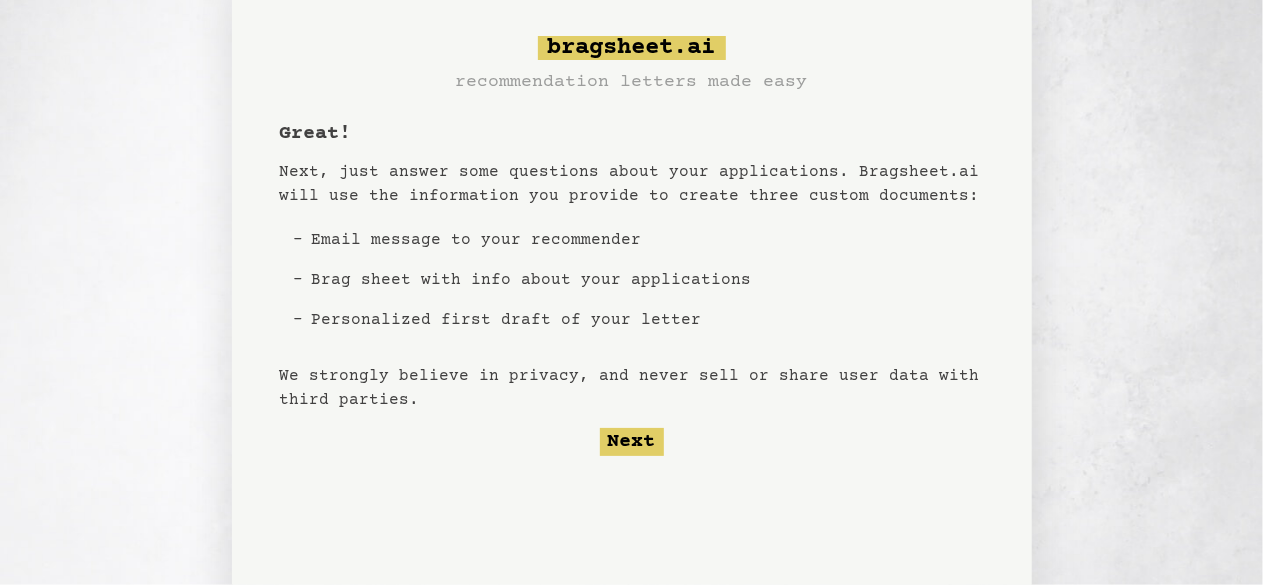scroll, scrollTop: 0, scrollLeft: 0, axis: both 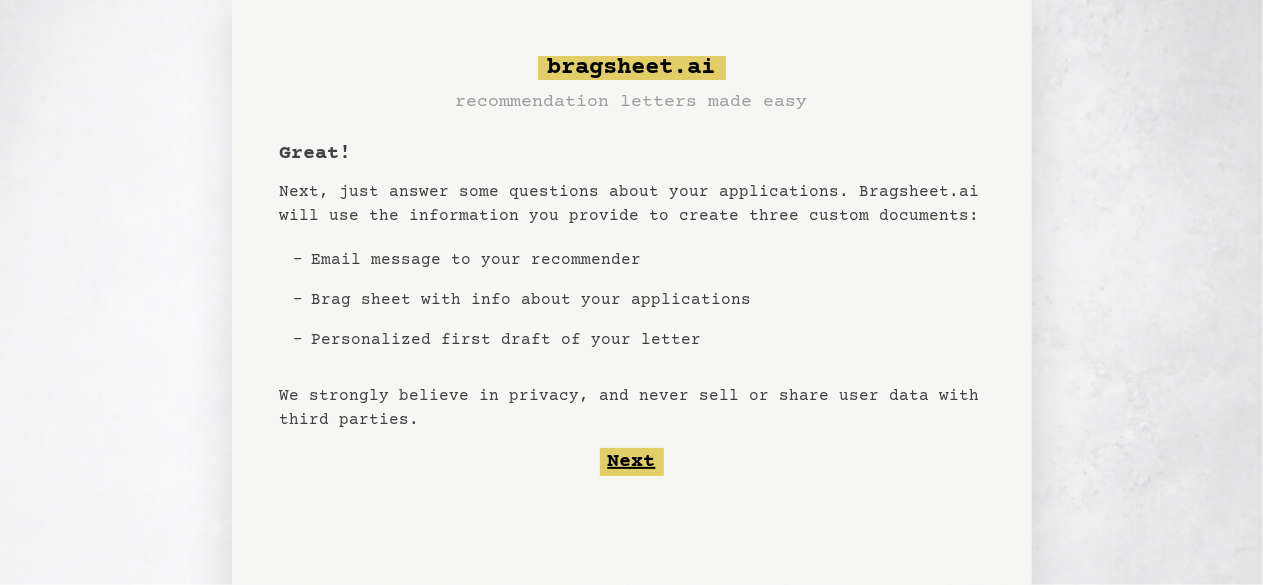 click on "Next" at bounding box center [632, 462] 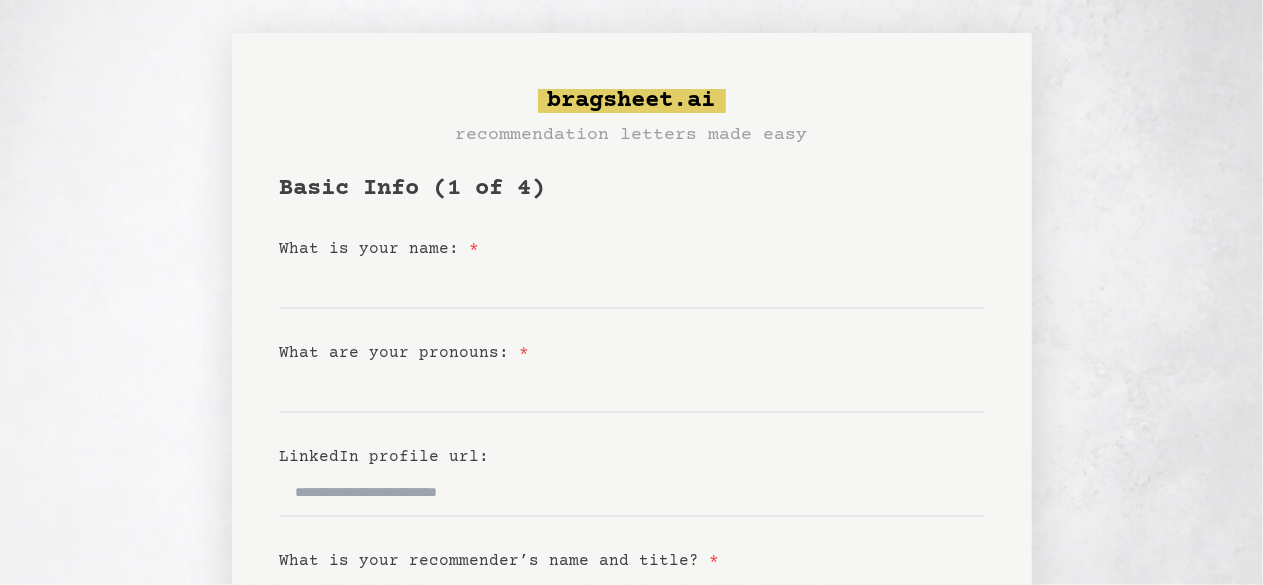 scroll, scrollTop: 34, scrollLeft: 0, axis: vertical 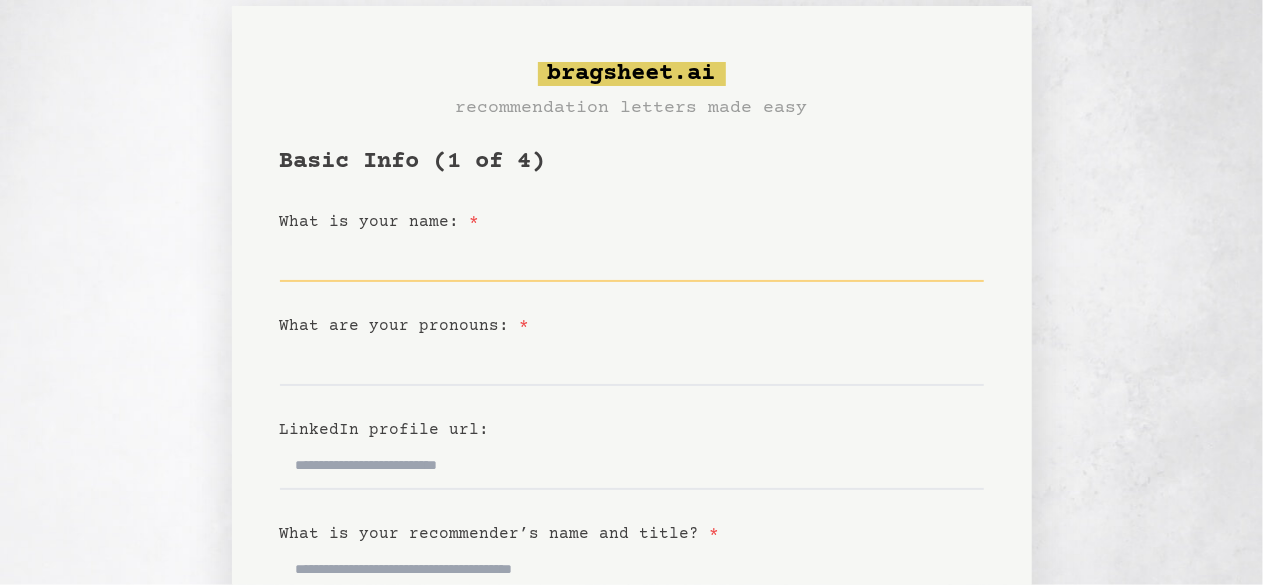 click on "What is your name:   *" at bounding box center [632, 258] 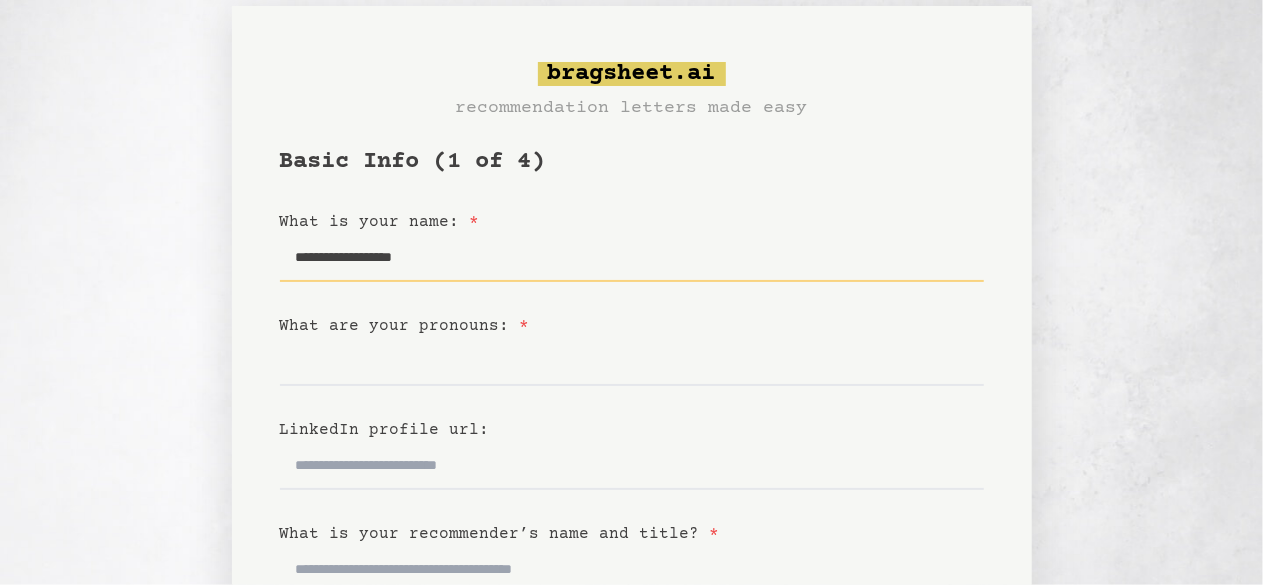 type on "**********" 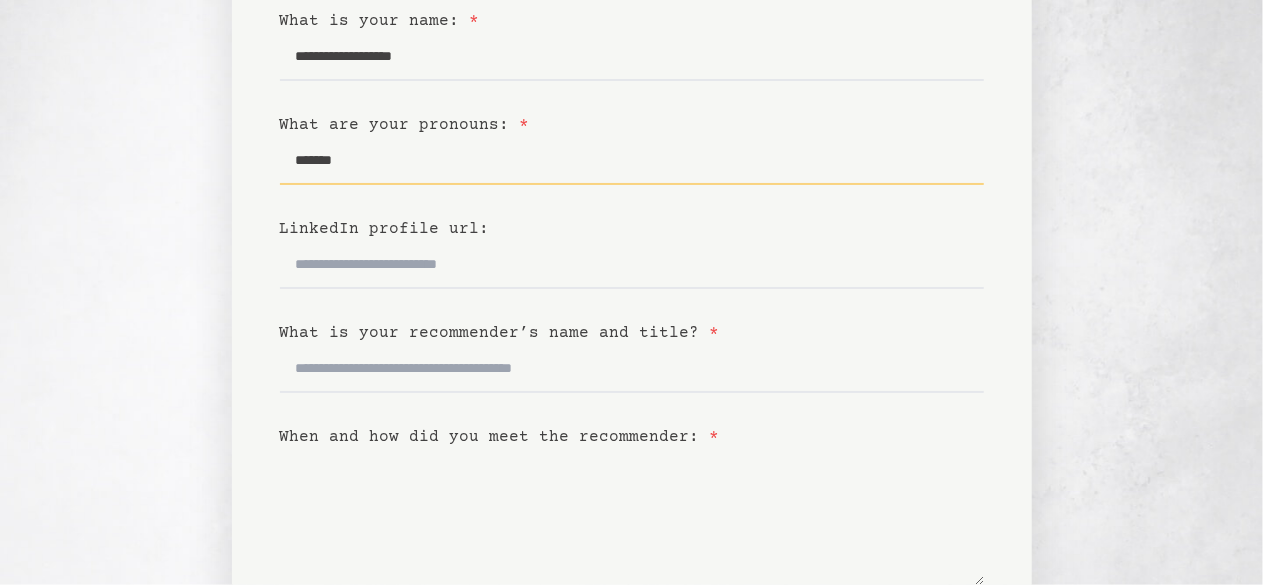 scroll, scrollTop: 236, scrollLeft: 0, axis: vertical 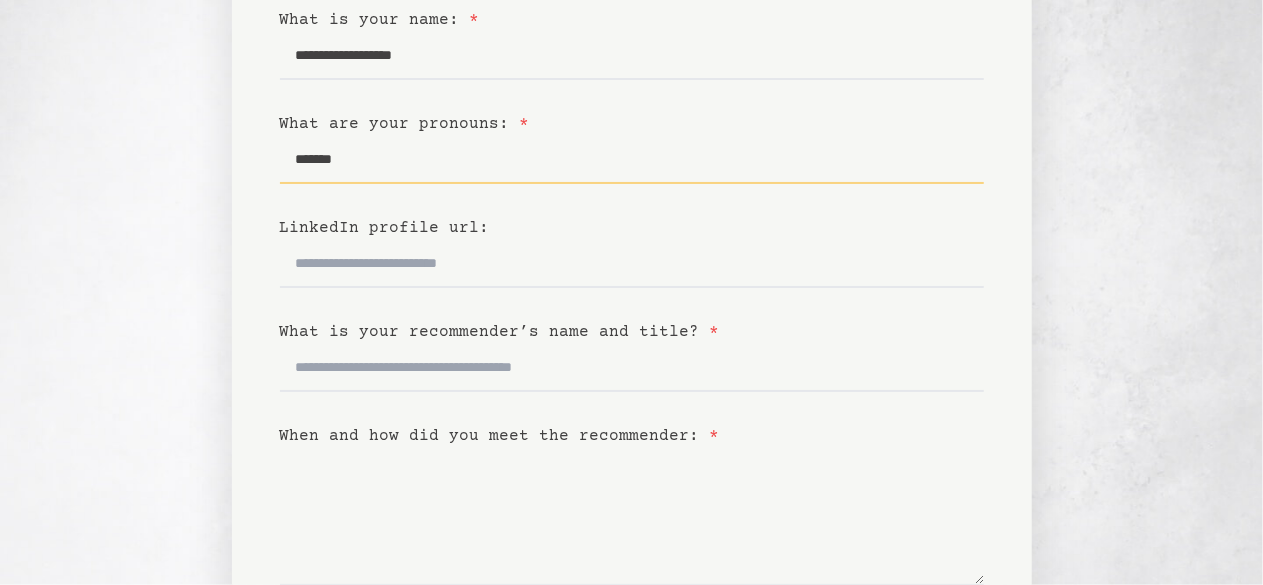 type on "*******" 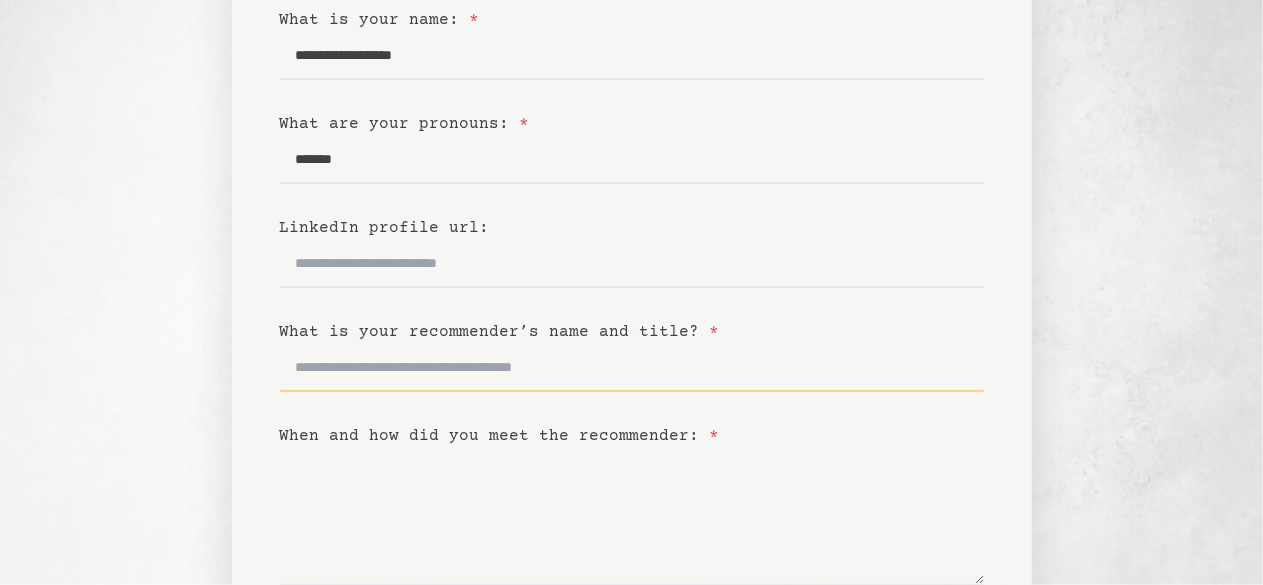 click on "What is your recommender’s name and title?   *" at bounding box center [632, 368] 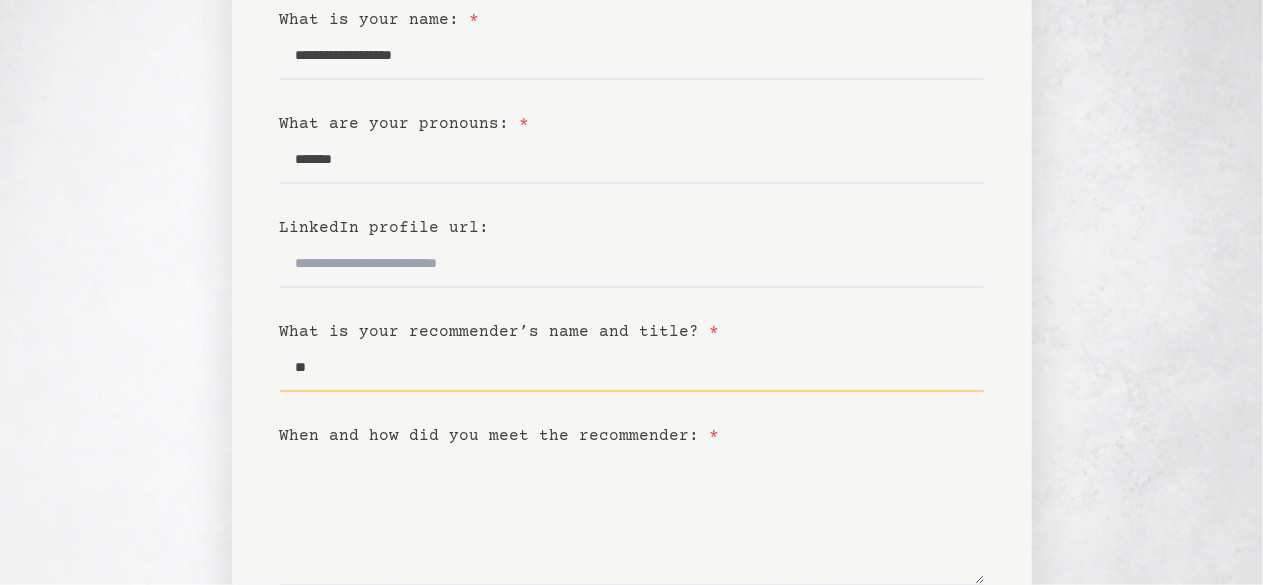 type on "*" 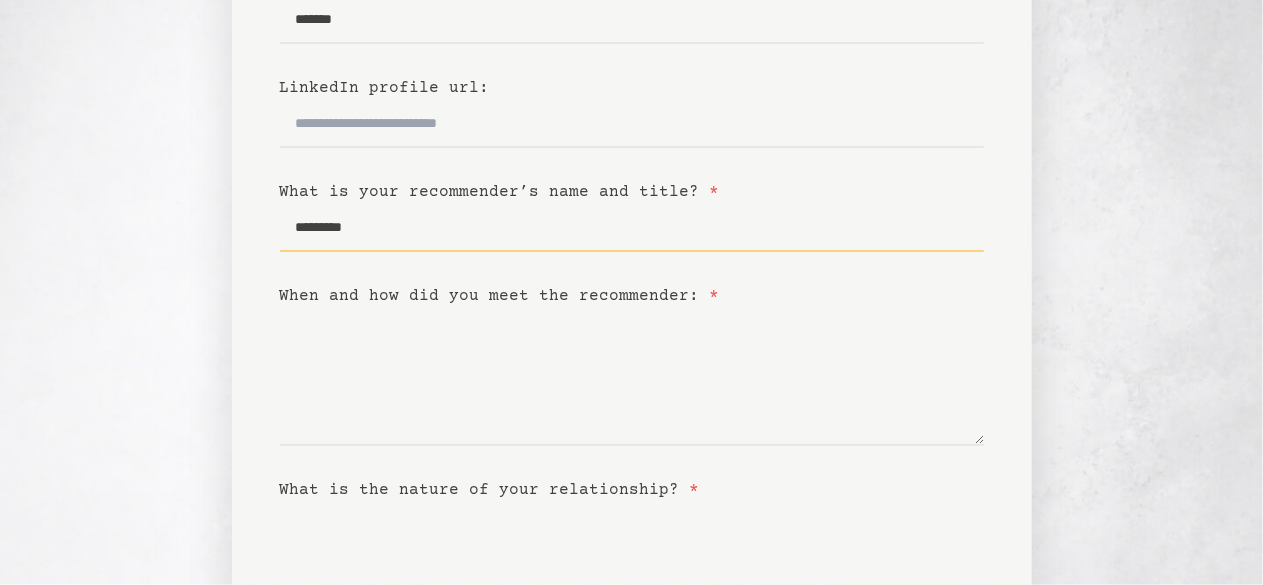 scroll, scrollTop: 378, scrollLeft: 0, axis: vertical 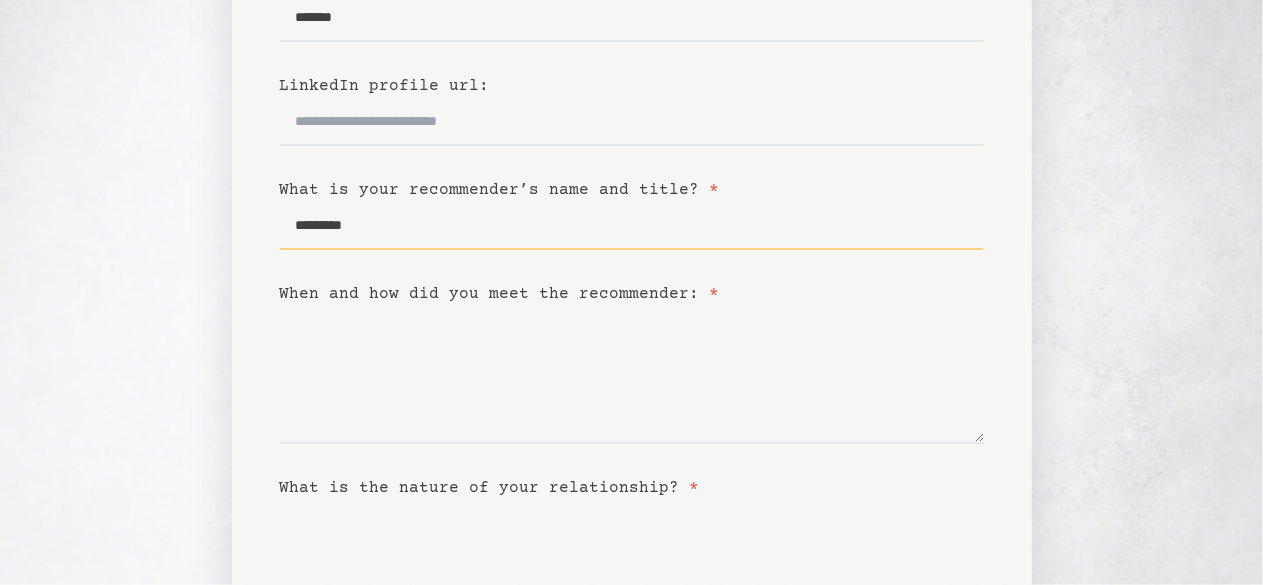 type on "*********" 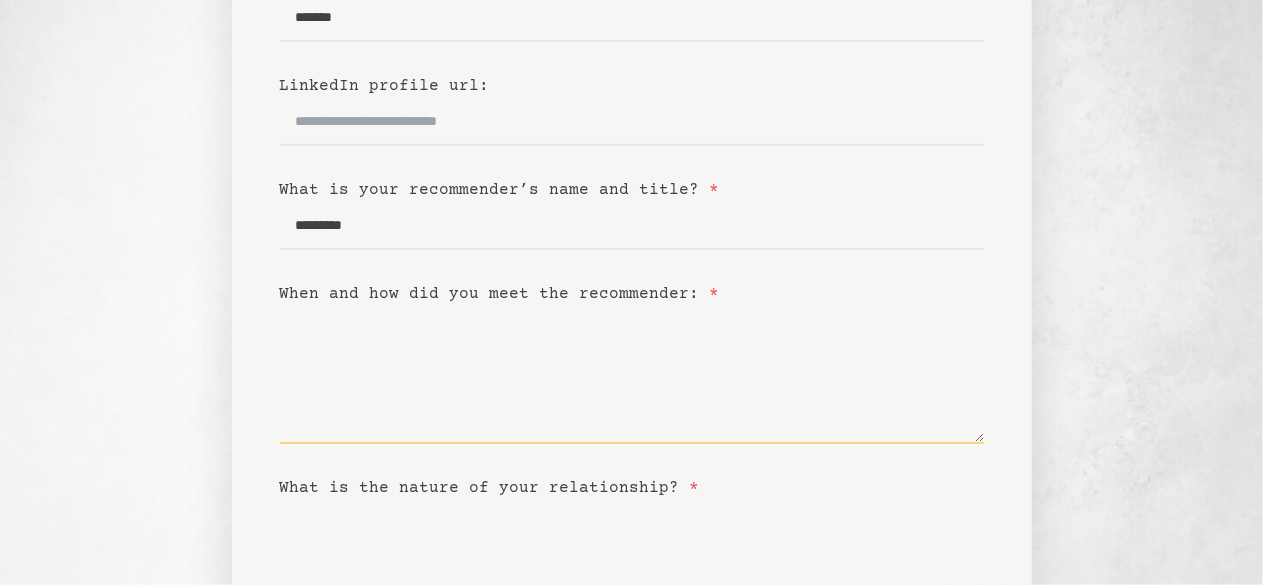 click on "When and how did you meet the recommender:   *" at bounding box center (632, 375) 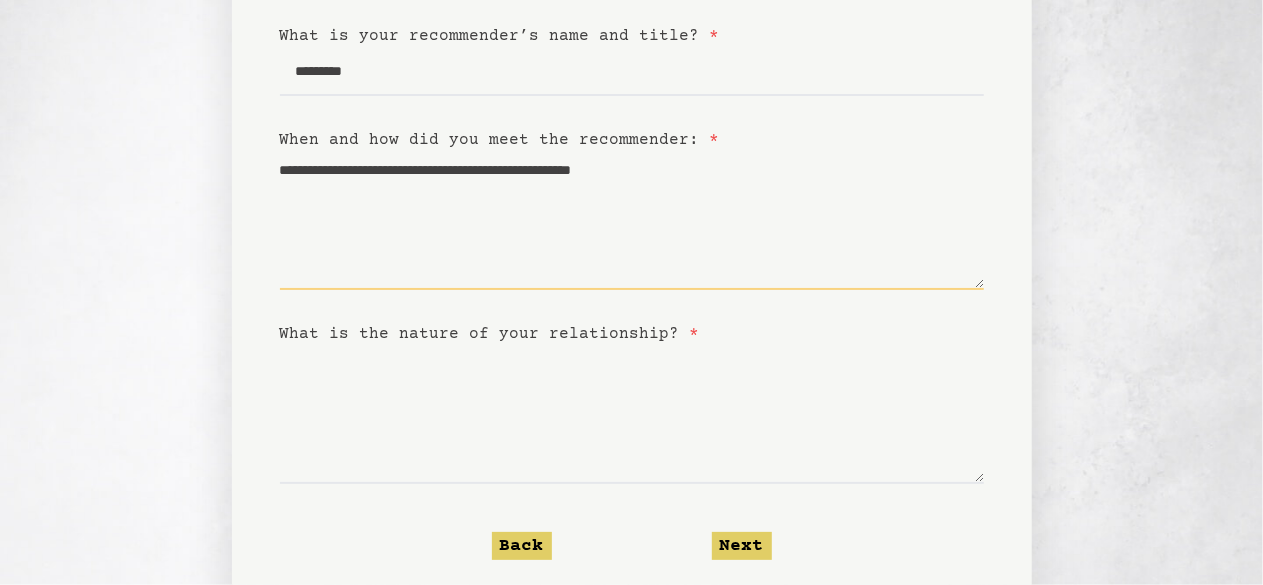 scroll, scrollTop: 572, scrollLeft: 0, axis: vertical 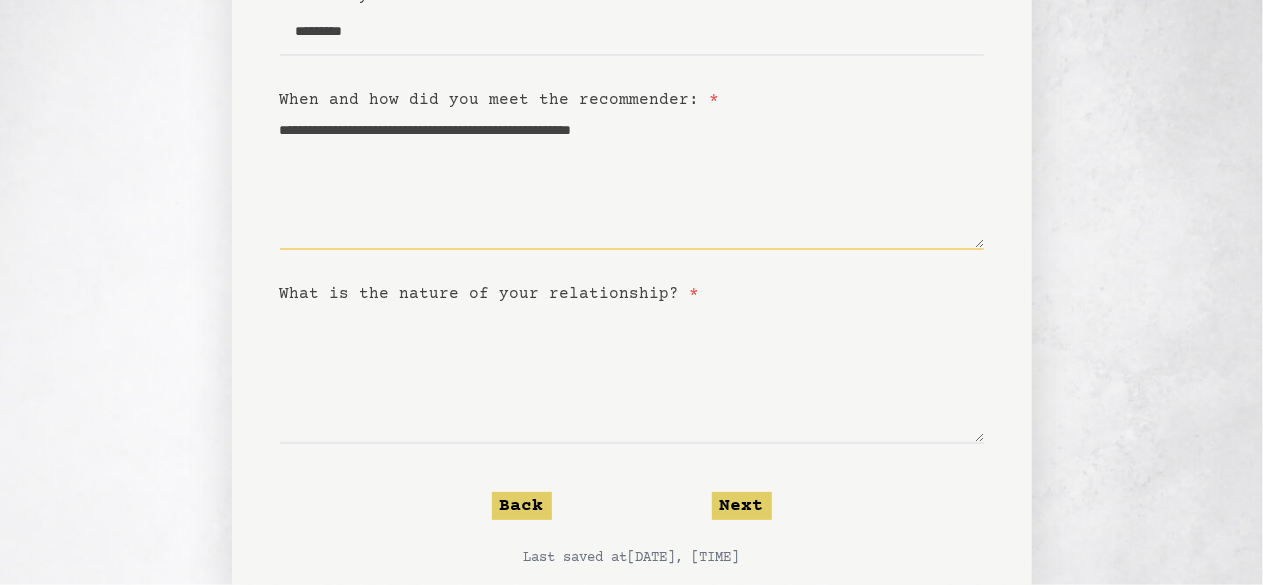 type on "**********" 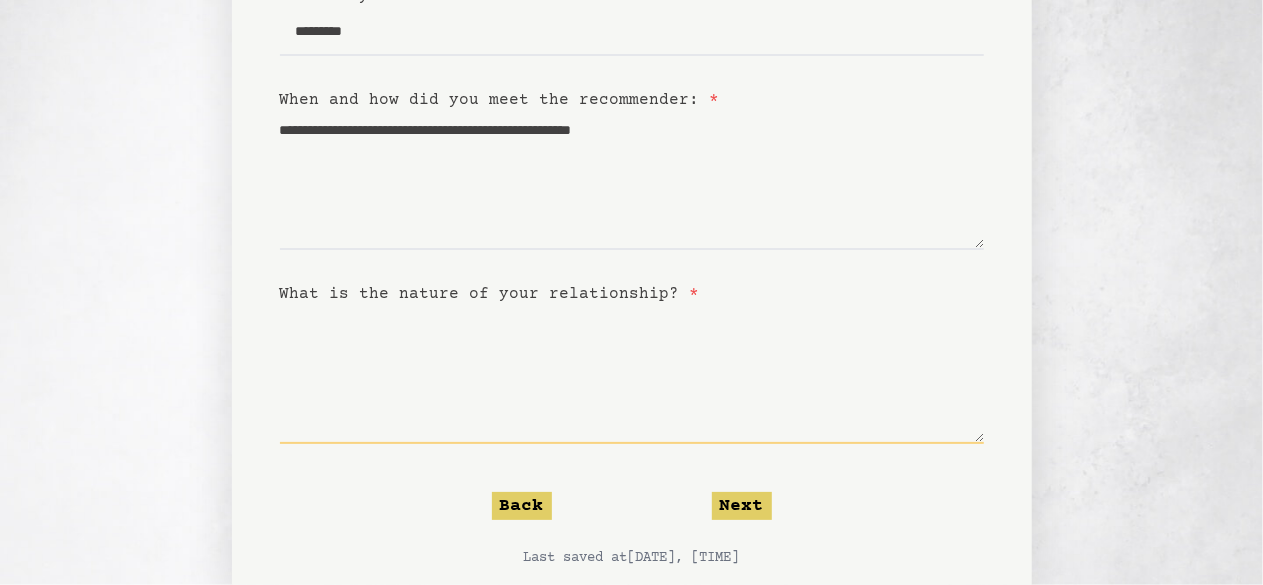click on "What is the nature of your relationship?   *" at bounding box center (632, 375) 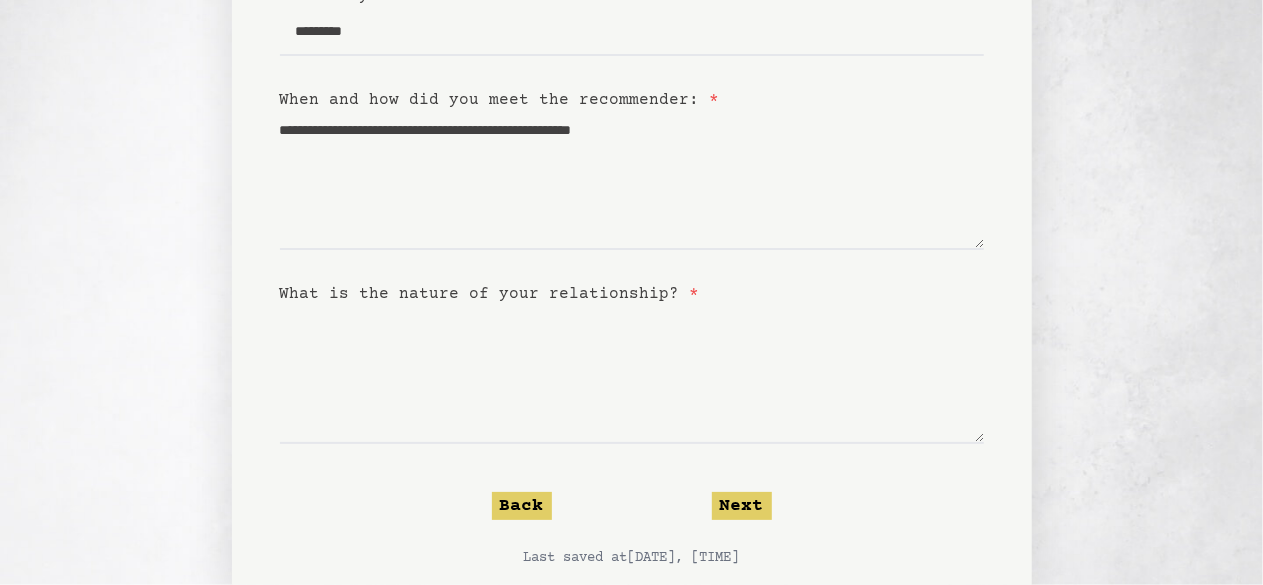 click on "*" at bounding box center (695, 294) 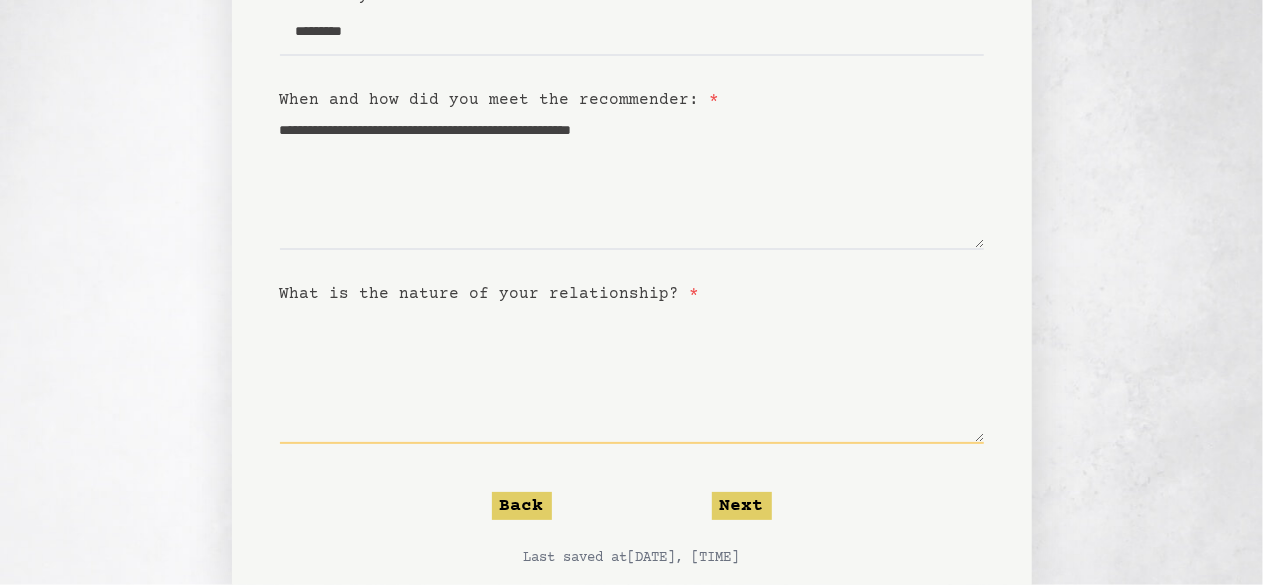 click on "What is the nature of your relationship?   *" at bounding box center (632, 375) 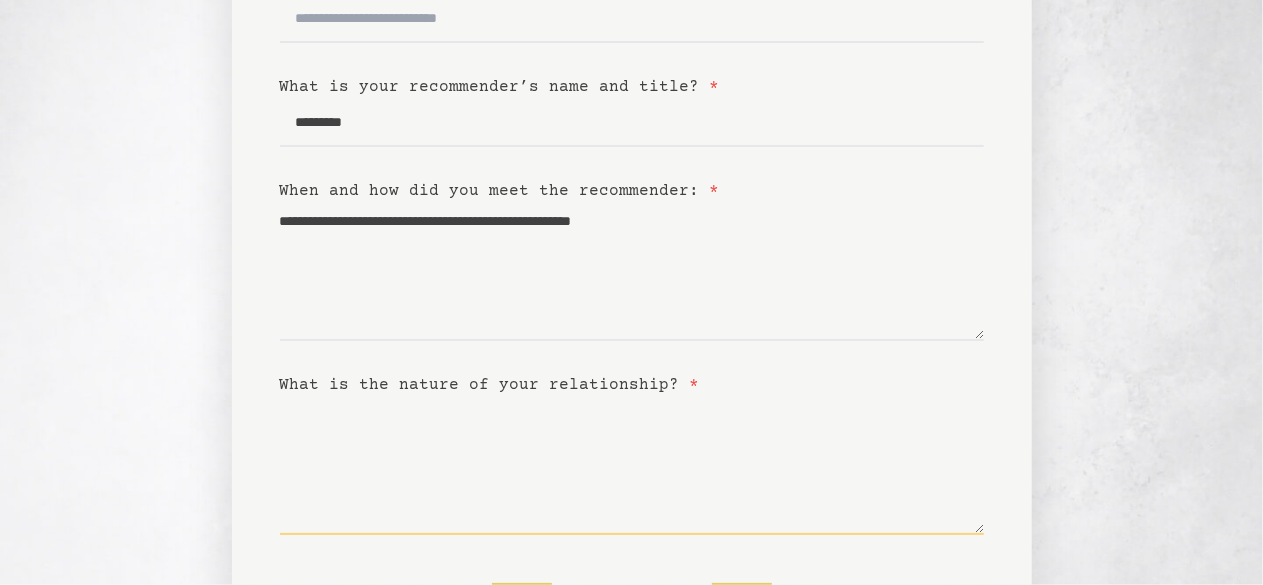 scroll, scrollTop: 477, scrollLeft: 0, axis: vertical 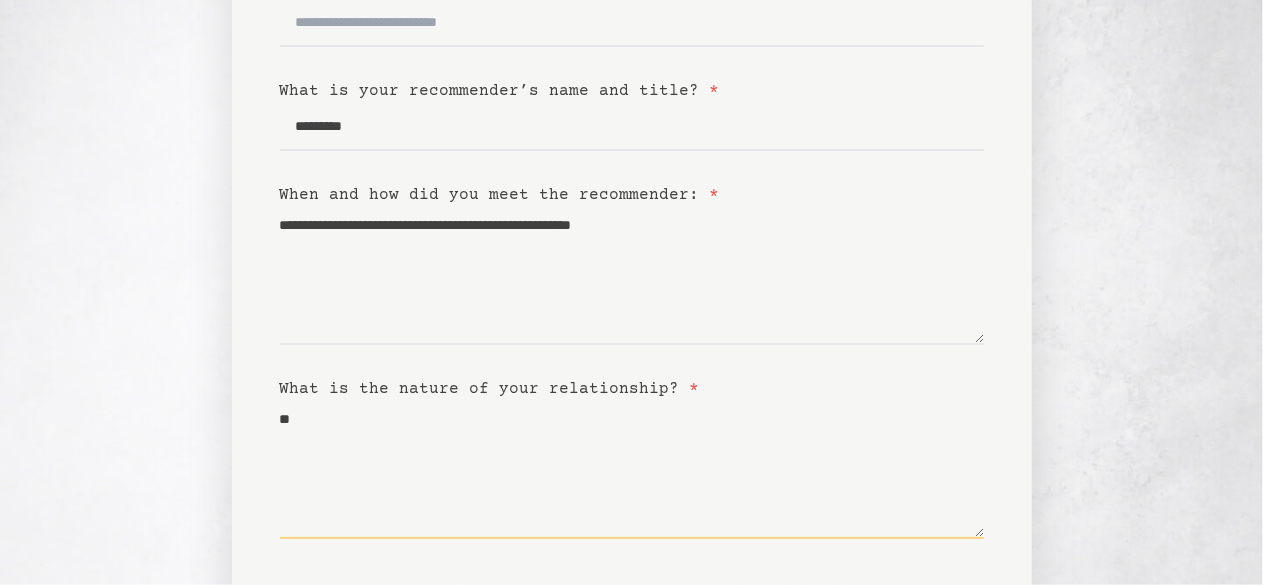 type on "*" 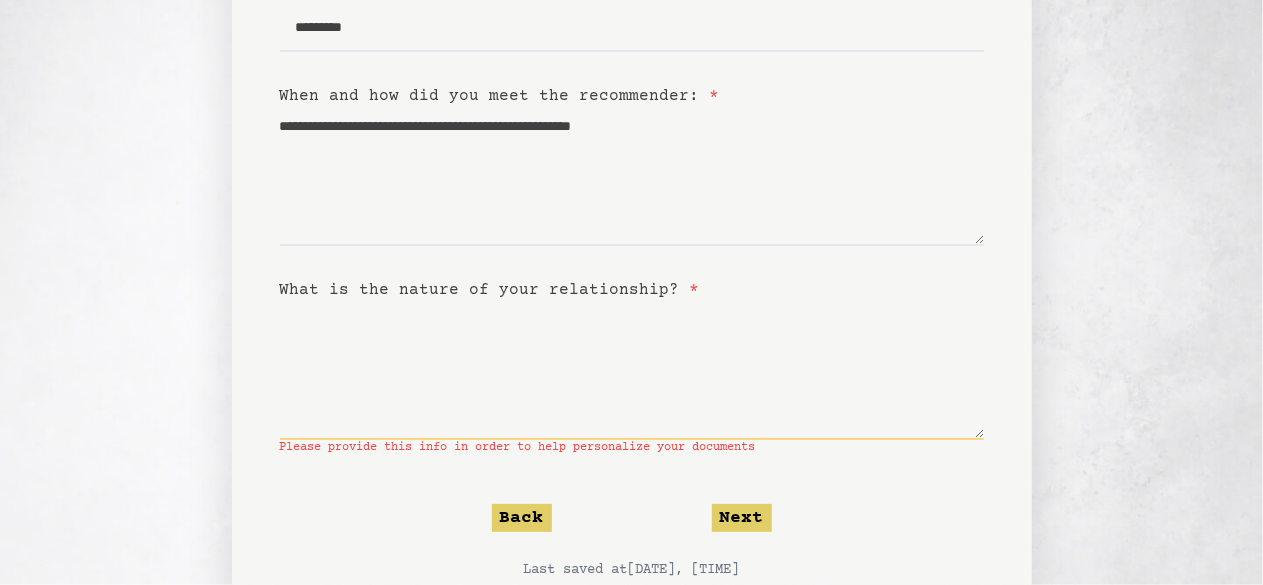 scroll, scrollTop: 577, scrollLeft: 0, axis: vertical 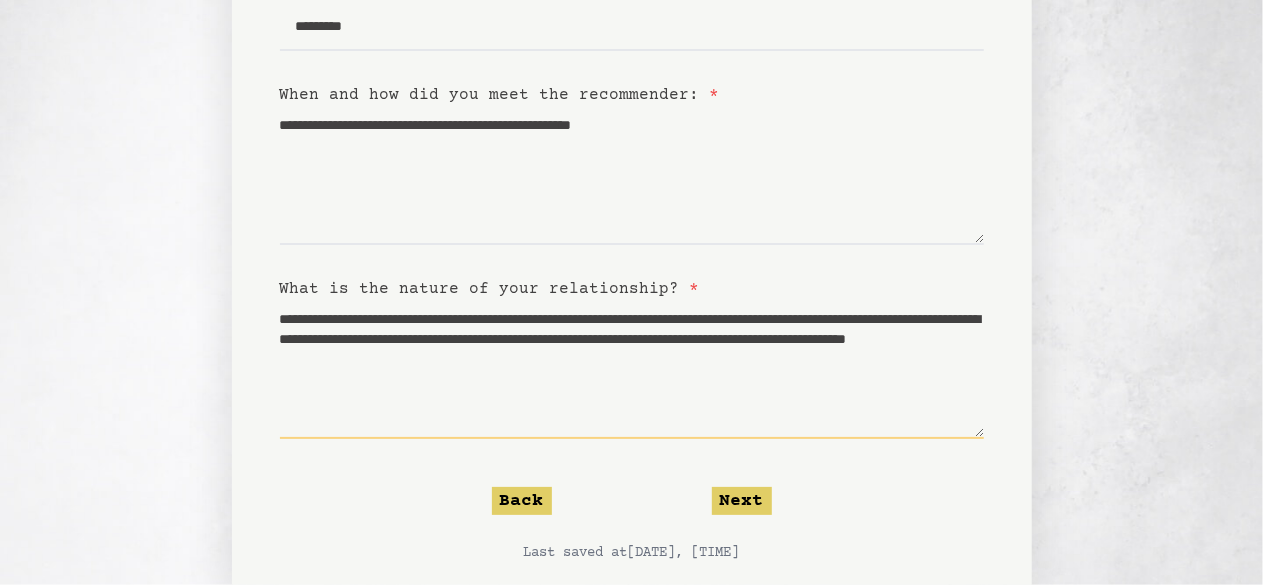 click on "**********" at bounding box center [632, 370] 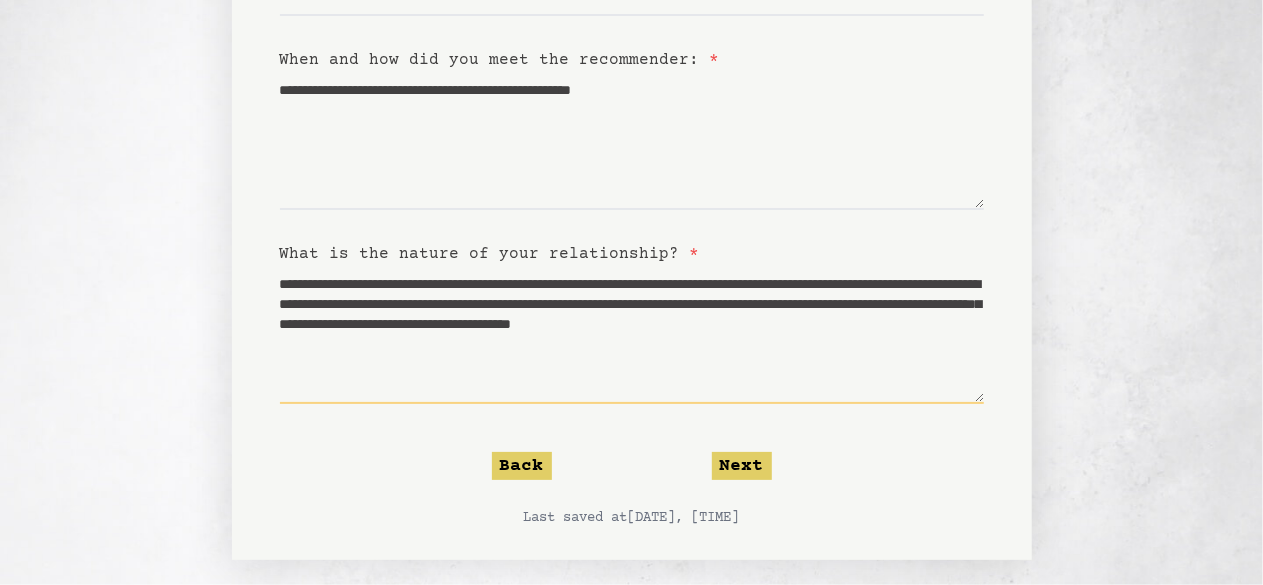 scroll, scrollTop: 626, scrollLeft: 0, axis: vertical 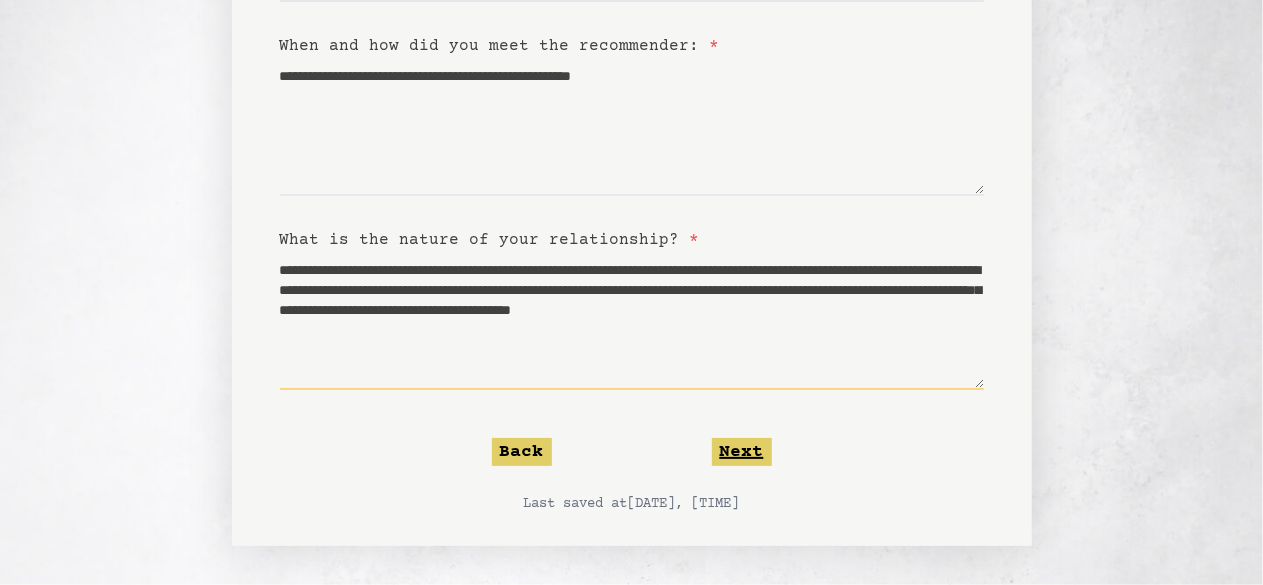 type on "**********" 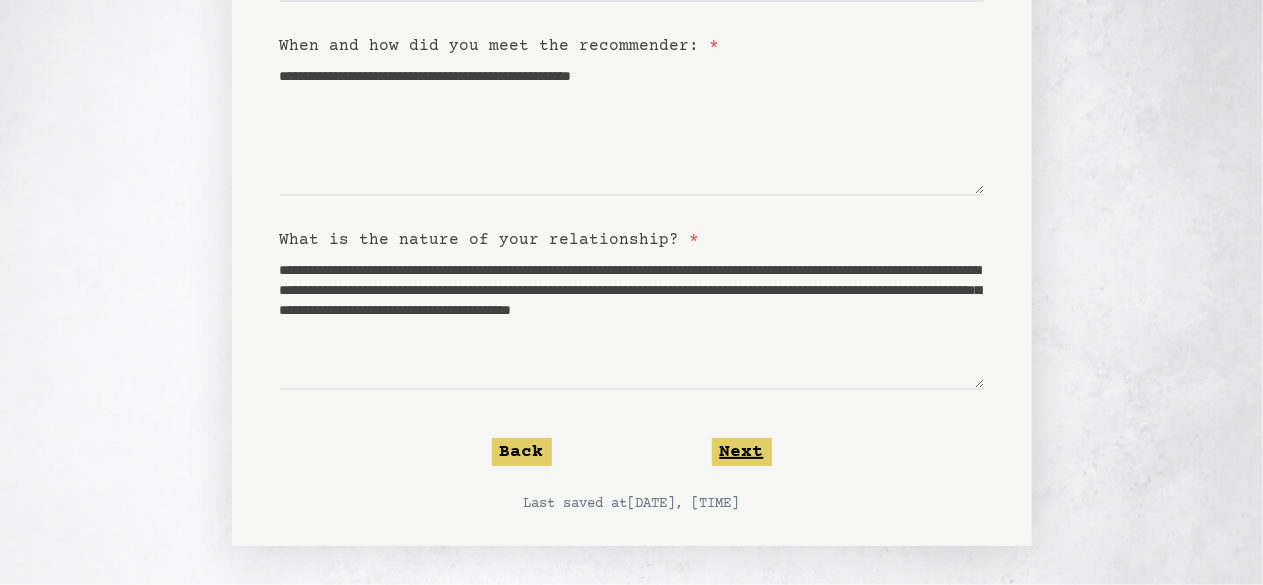 click on "Next" 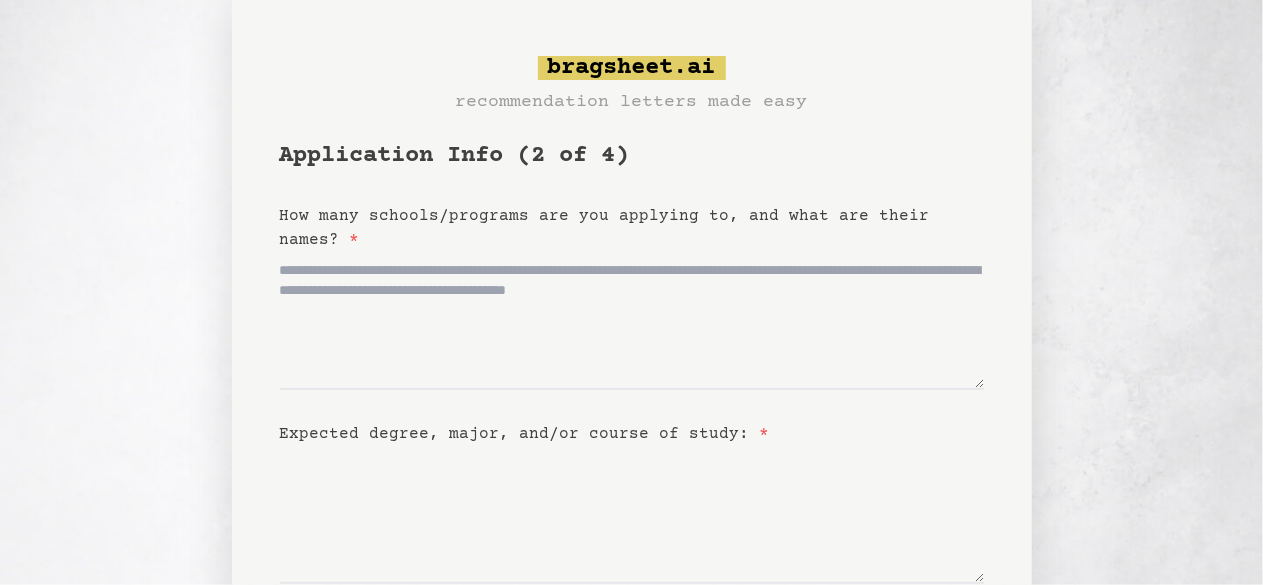 scroll, scrollTop: 51, scrollLeft: 0, axis: vertical 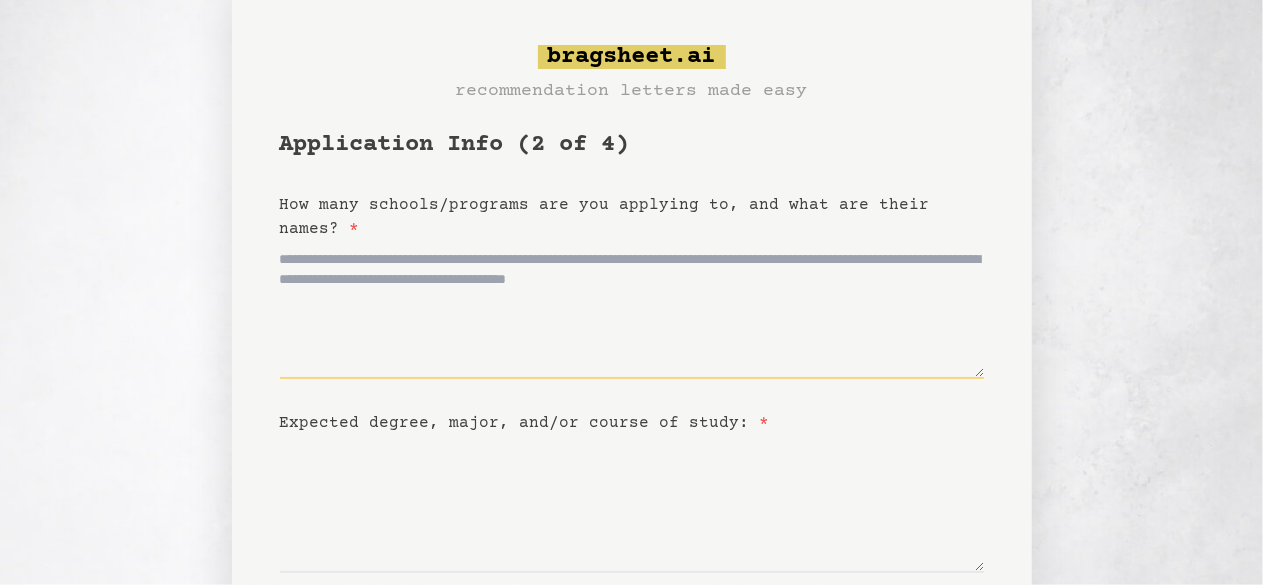 click on "How many schools/programs are you applying to, and what are
their names?   *" at bounding box center (632, 310) 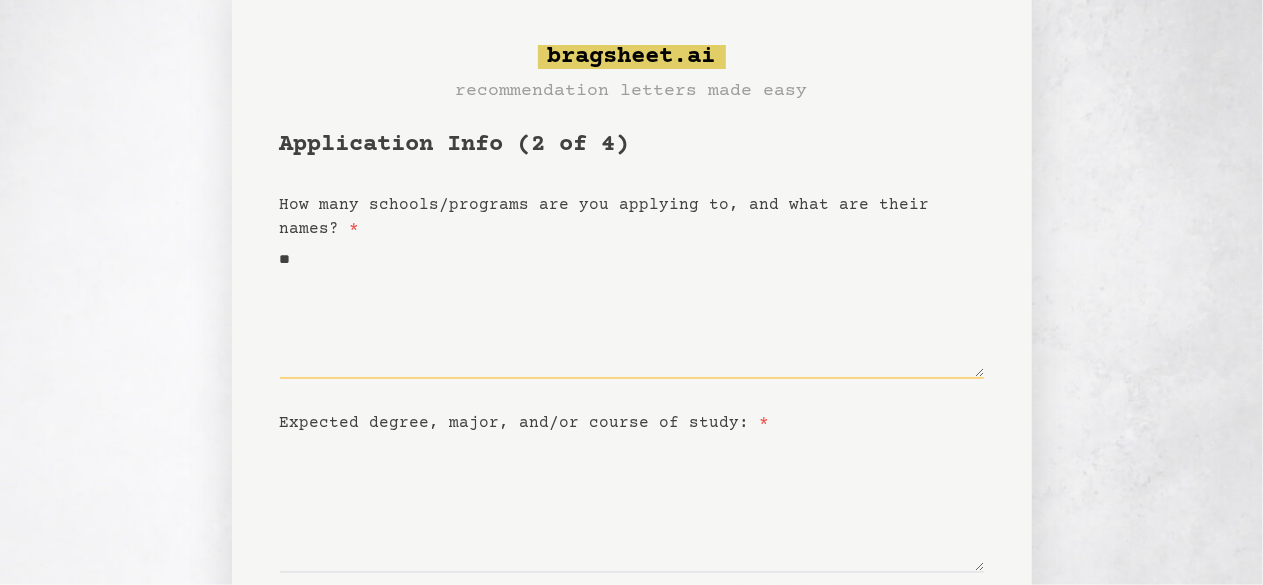 type on "*" 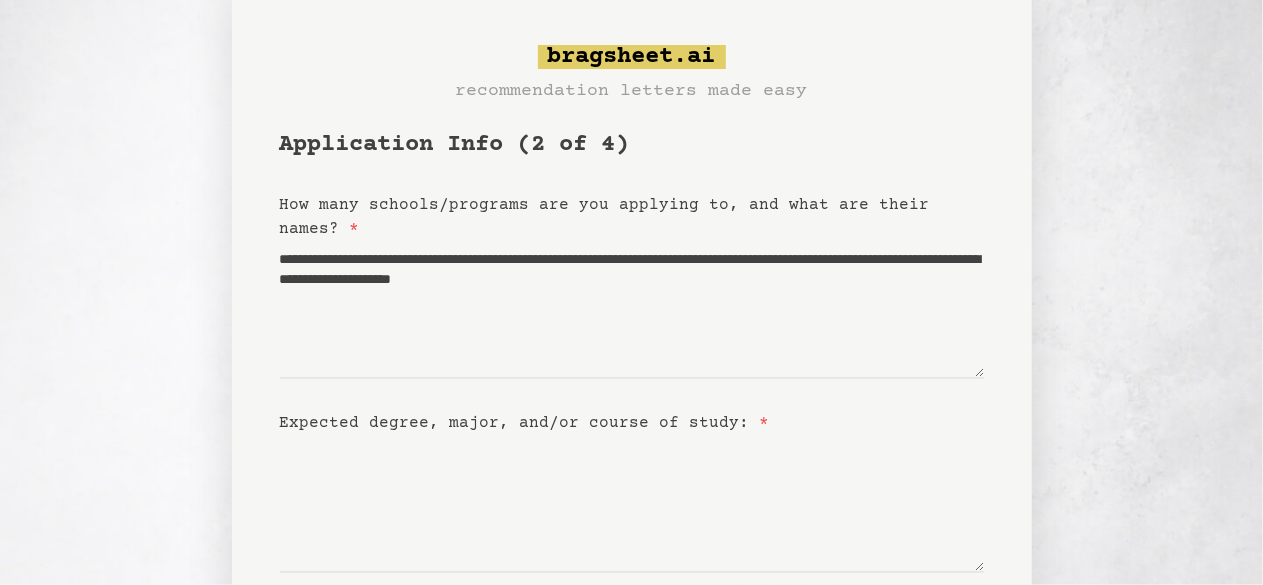 click on "**********" at bounding box center (631, 480) 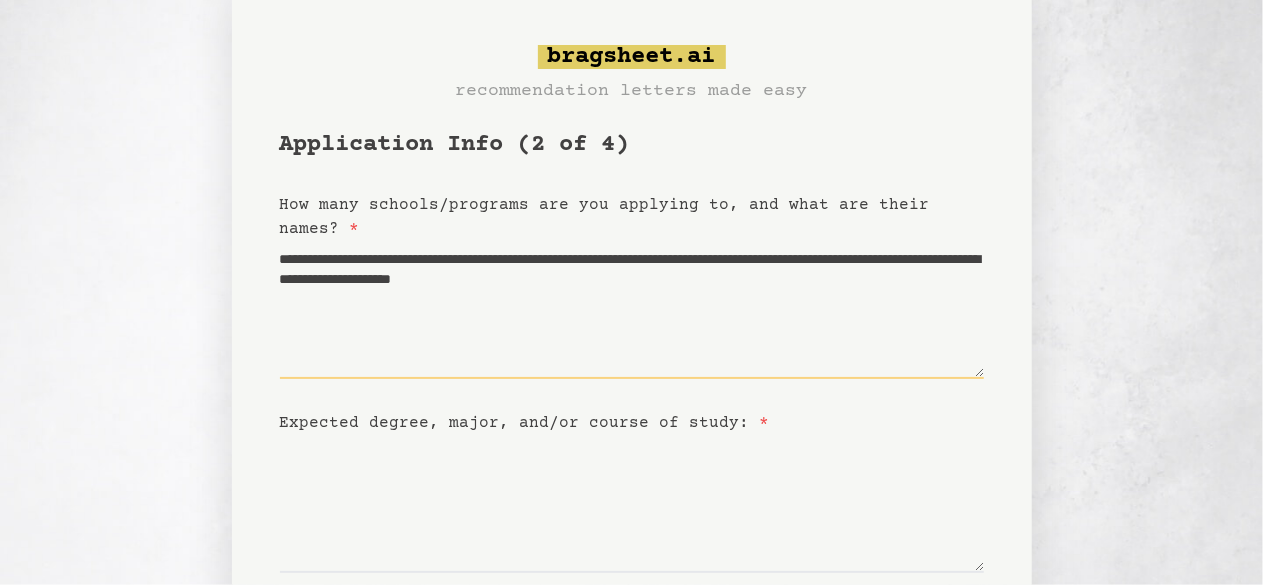 click on "**********" at bounding box center [632, 310] 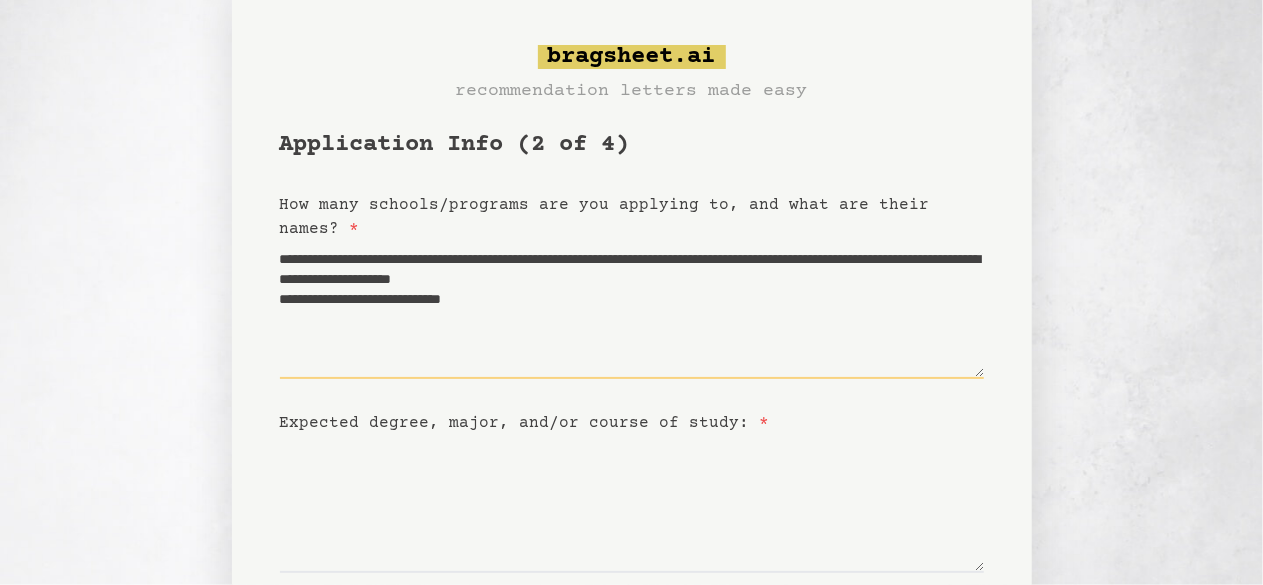 type on "**********" 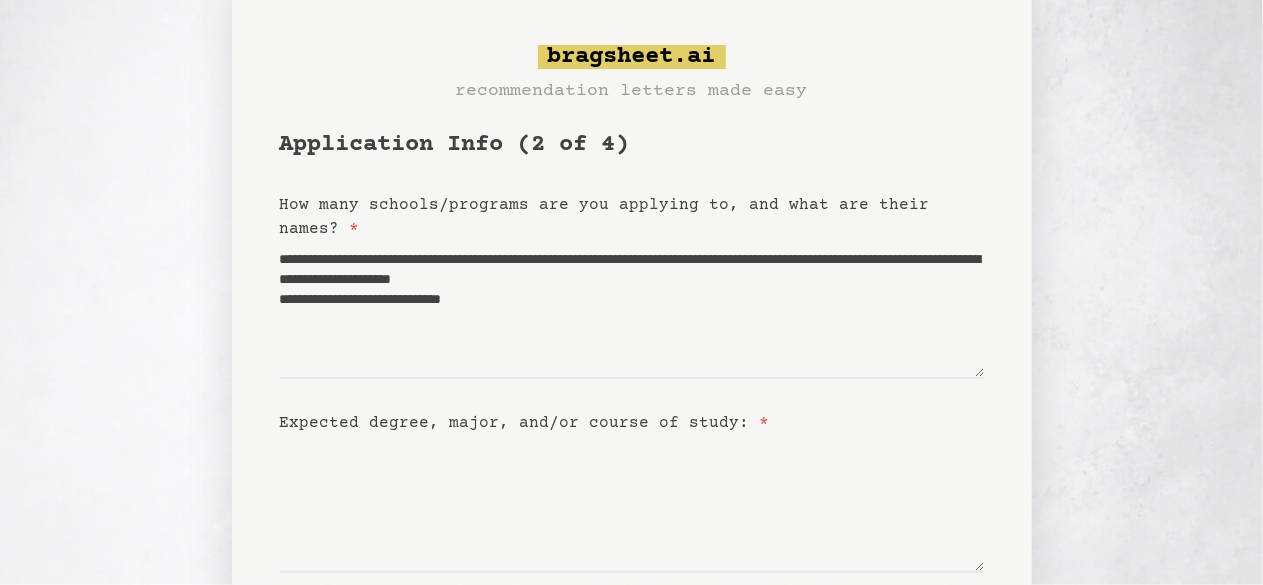click on "**********" at bounding box center (631, 480) 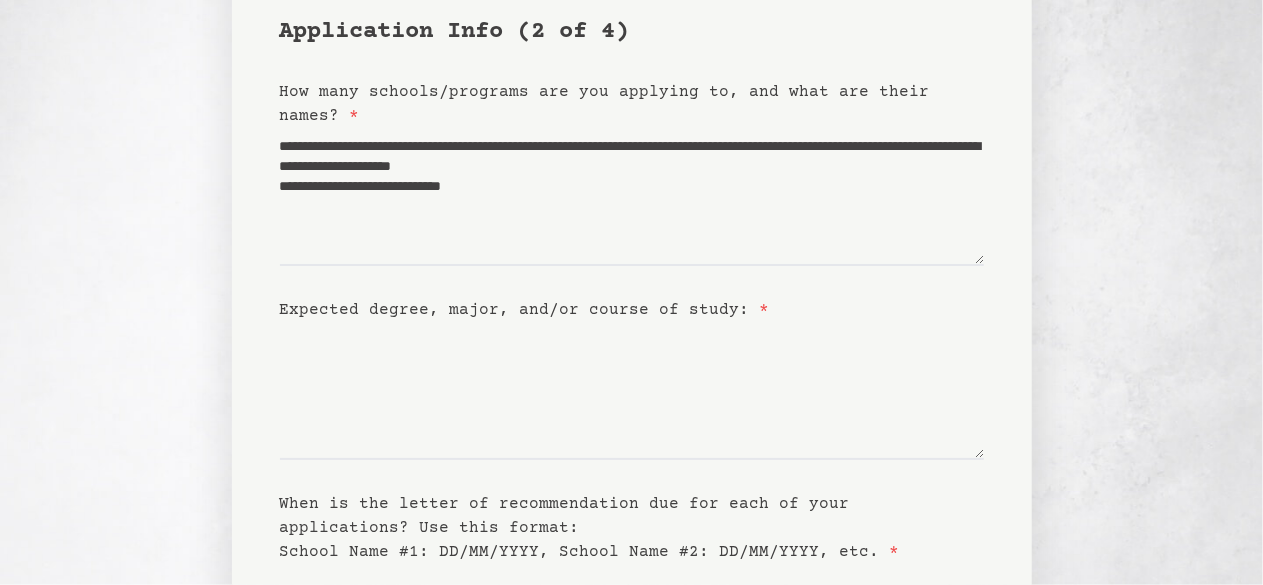 scroll, scrollTop: 167, scrollLeft: 0, axis: vertical 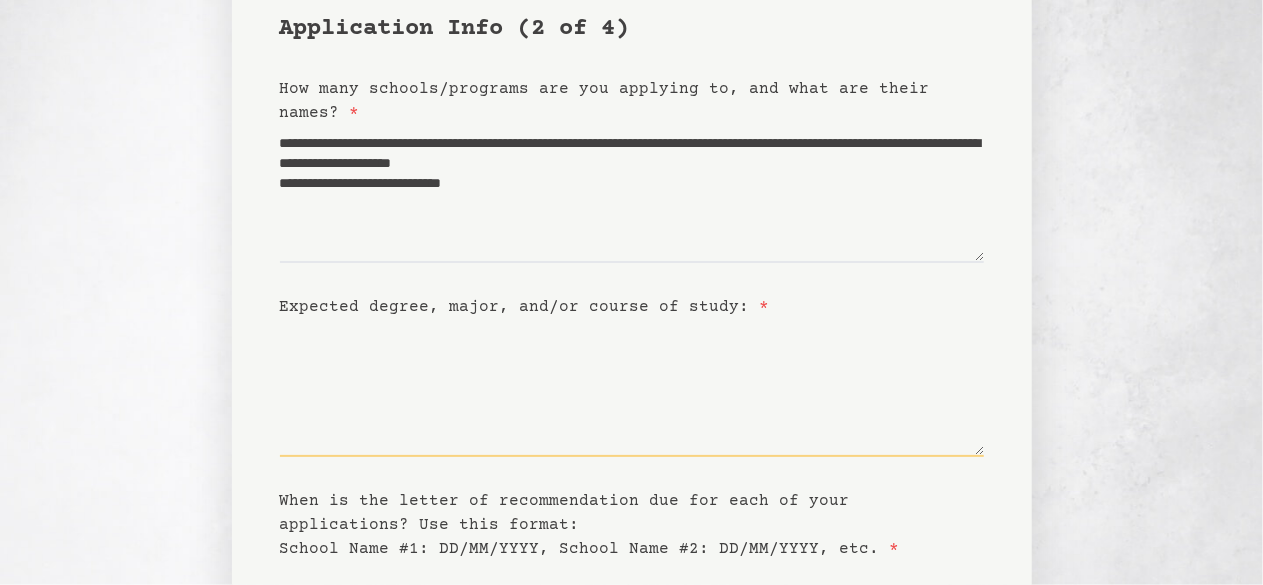 click on "Expected degree, major, and/or course of study:   *" at bounding box center [632, 388] 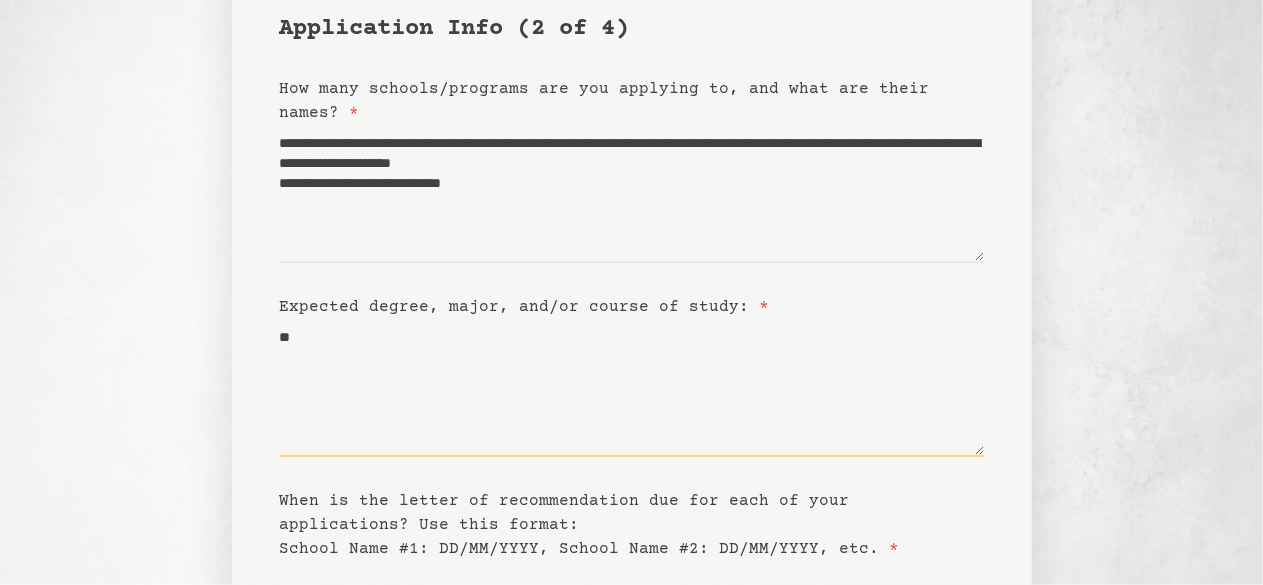 type on "*" 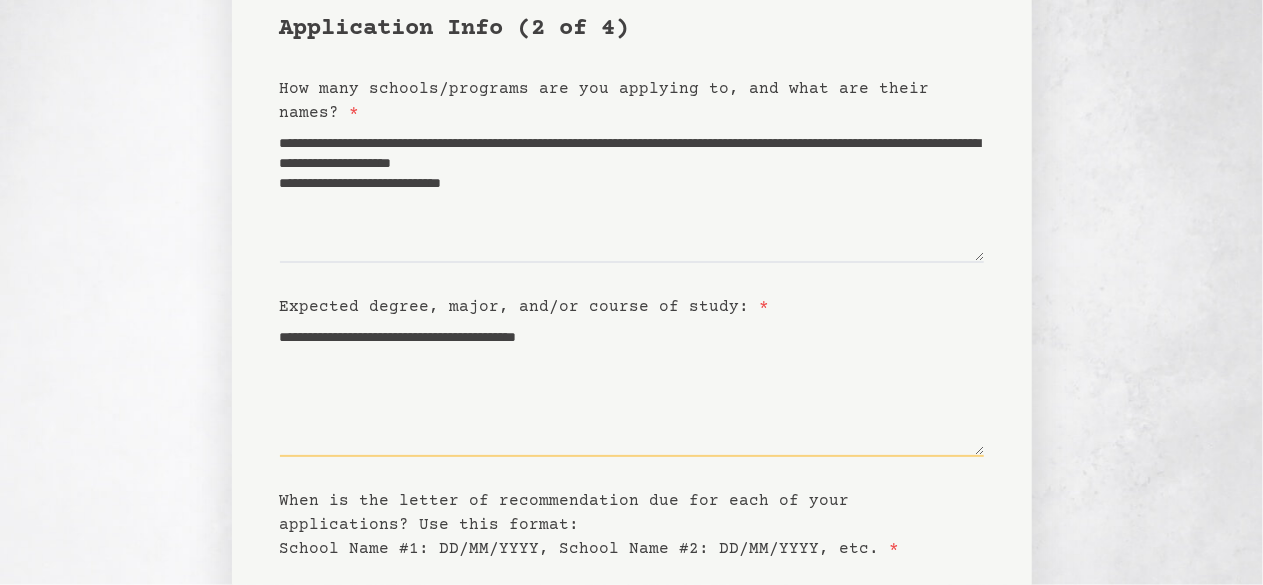 type on "**********" 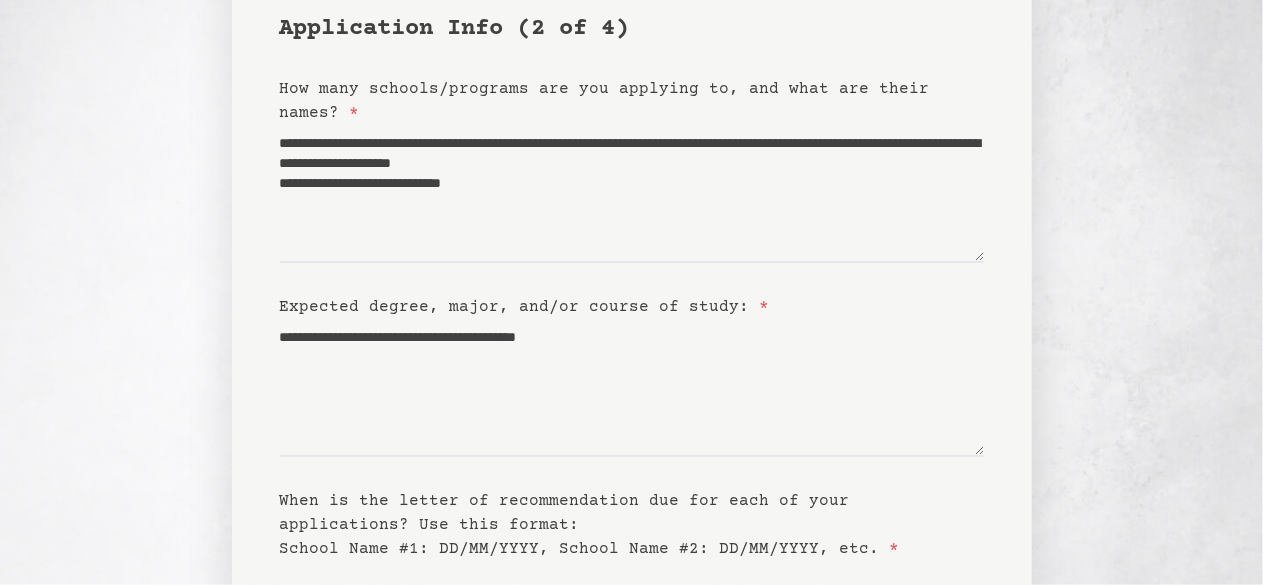 click on "**********" at bounding box center [631, 364] 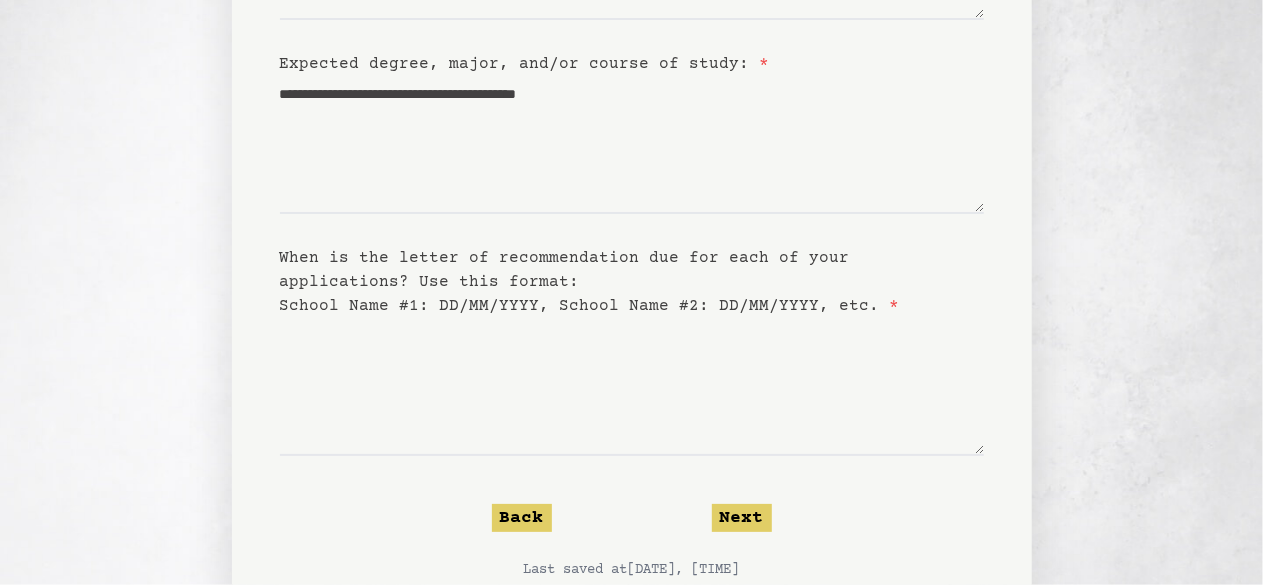 scroll, scrollTop: 416, scrollLeft: 0, axis: vertical 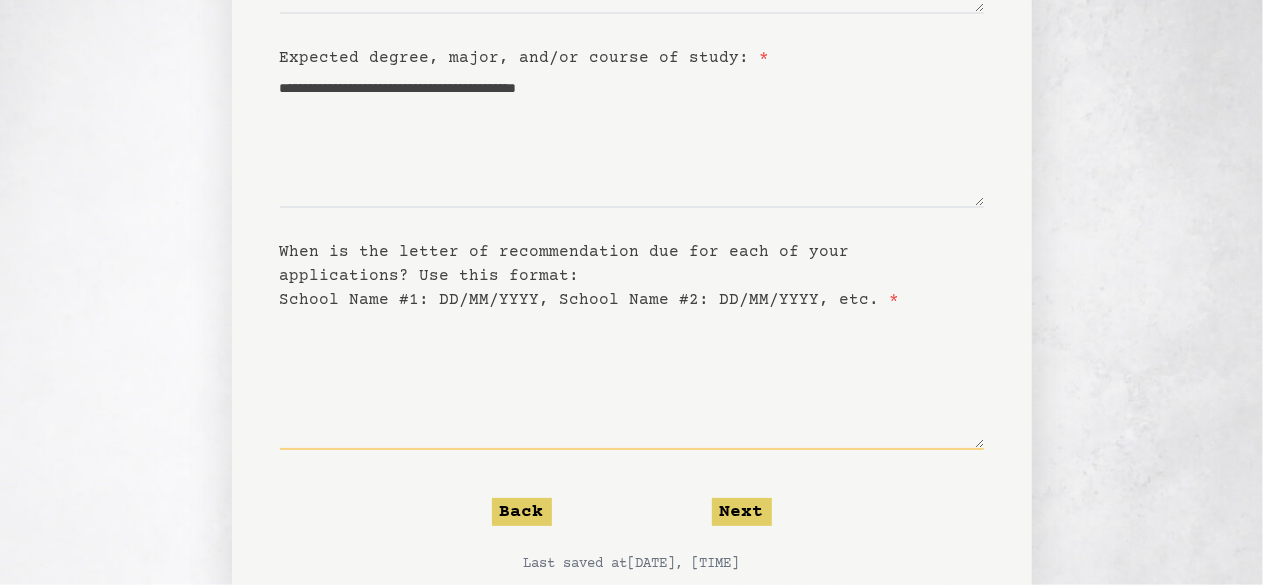 click on "When is the letter of recommendation due for each of your
applications? Use this format: School Name #1: DD/MM/YYYY,
School Name #2: DD/MM/YYYY, etc.   *" at bounding box center (632, 381) 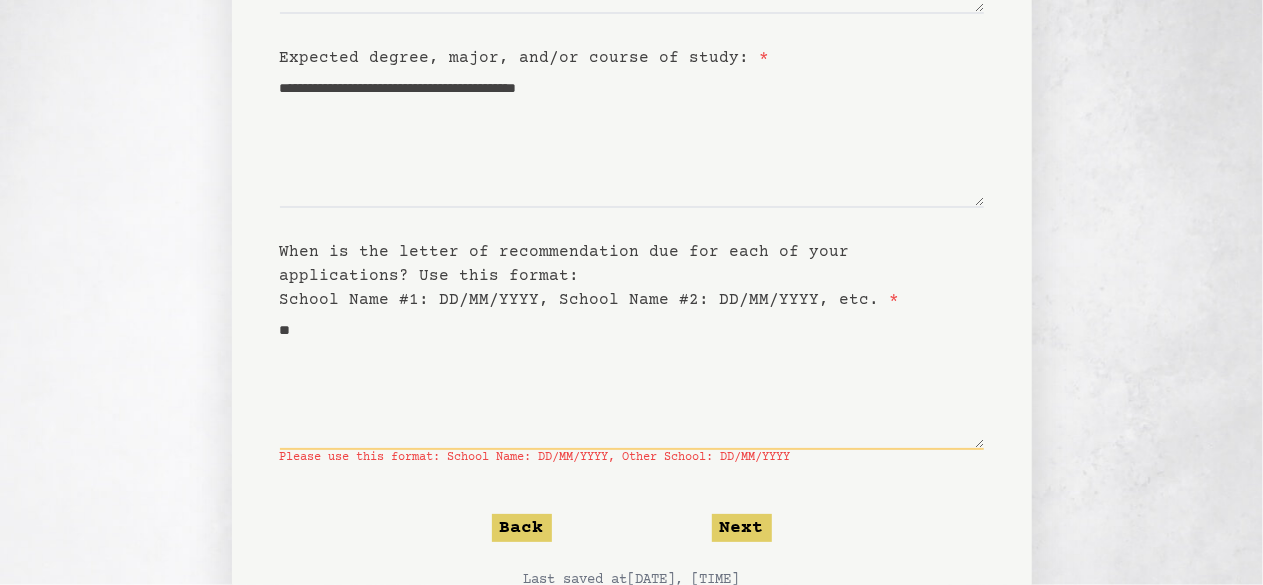 type on "*" 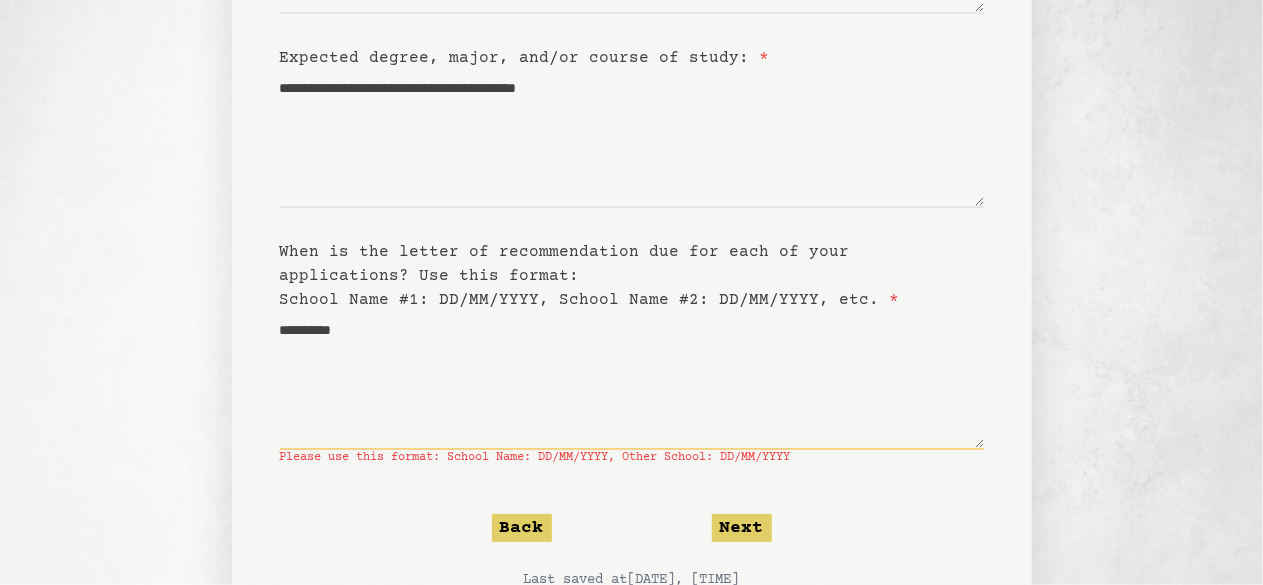 scroll, scrollTop: 492, scrollLeft: 0, axis: vertical 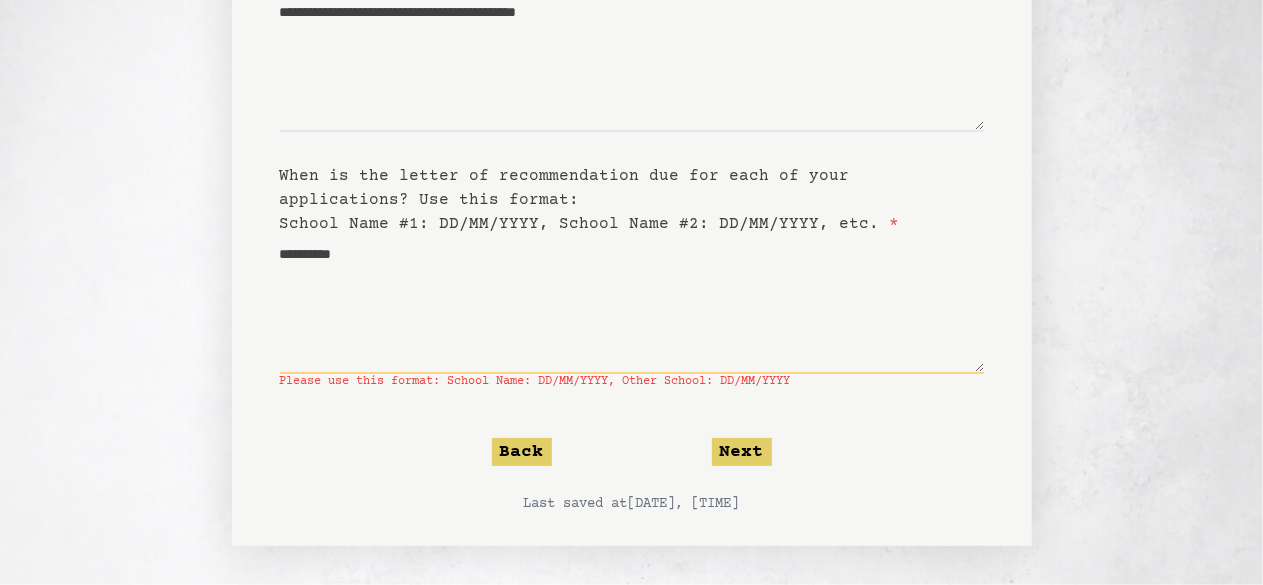 type on "**********" 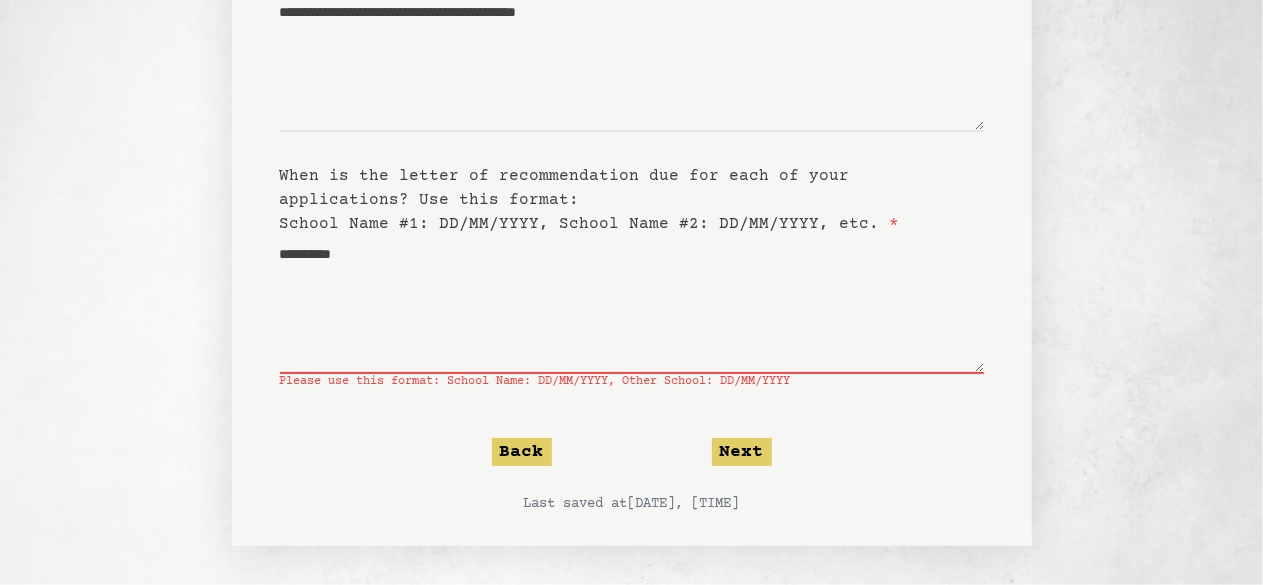 click on "**********" at bounding box center (632, 101) 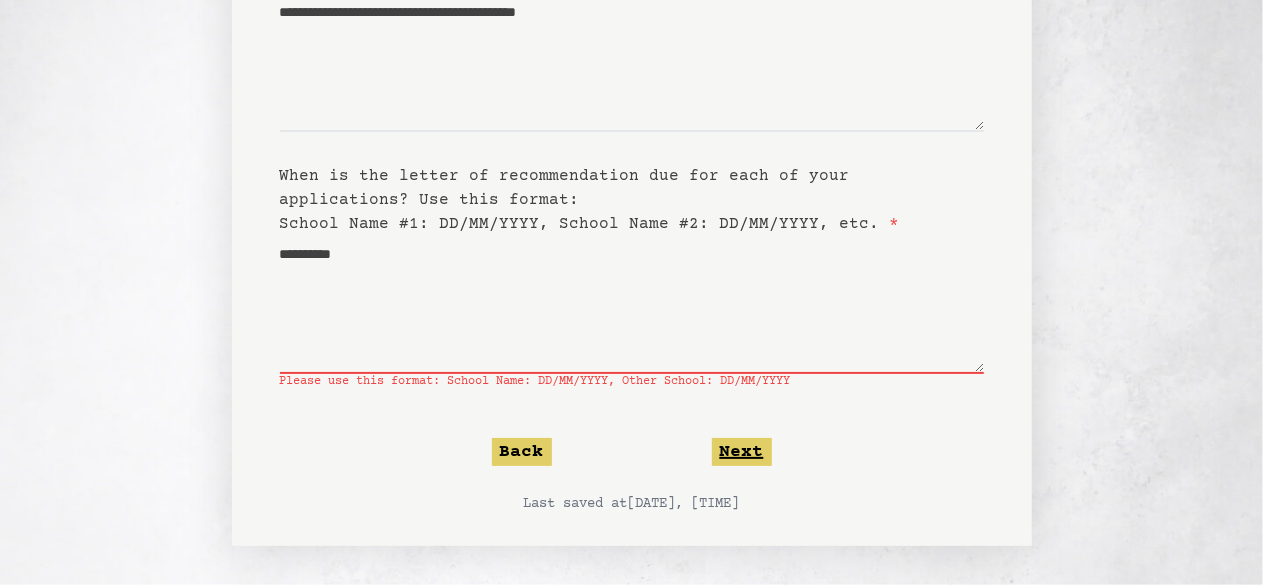 click on "Next" 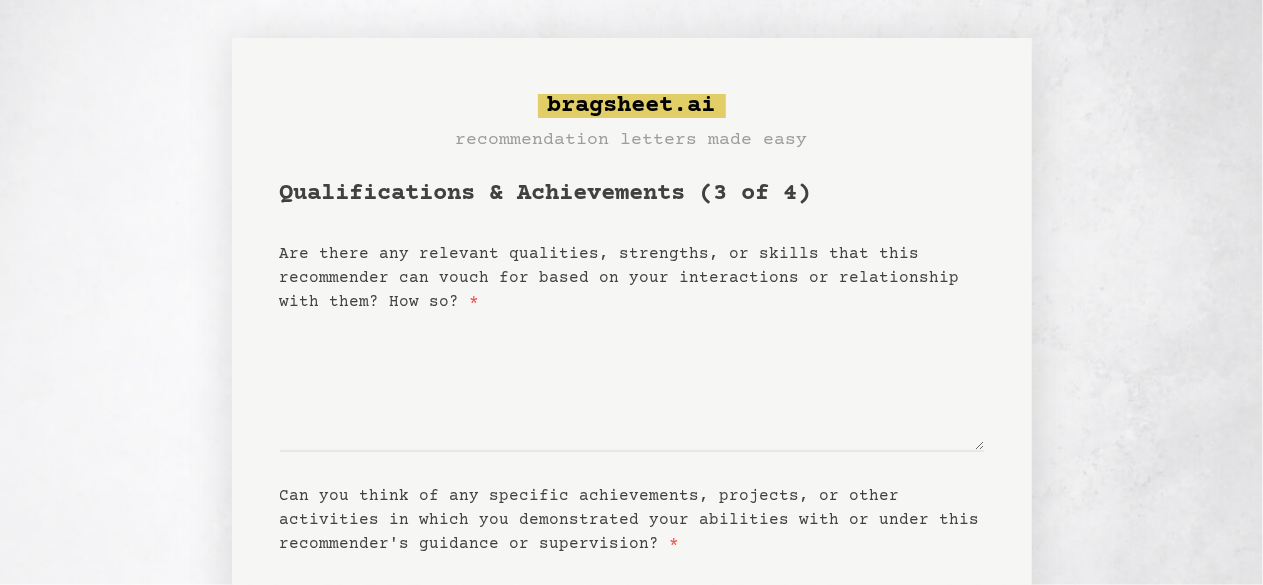 scroll, scrollTop: 0, scrollLeft: 0, axis: both 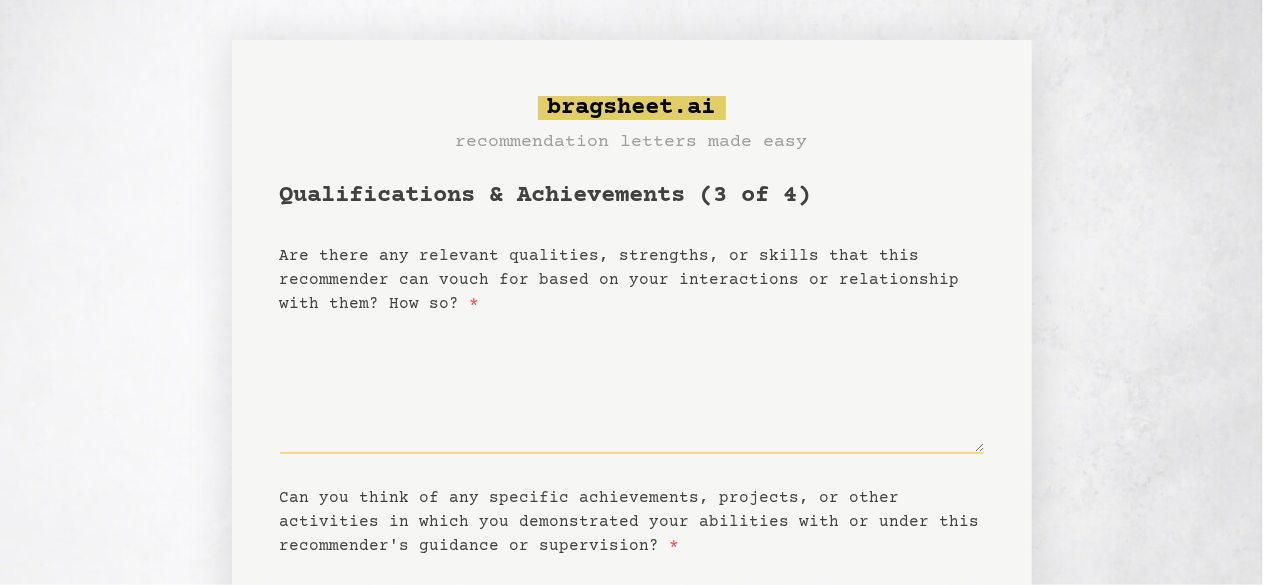 click on "Are there any relevant qualities, strengths, or skills that this
recommender can vouch for based on your interactions or
relationship with them? How so?   *" at bounding box center (632, 385) 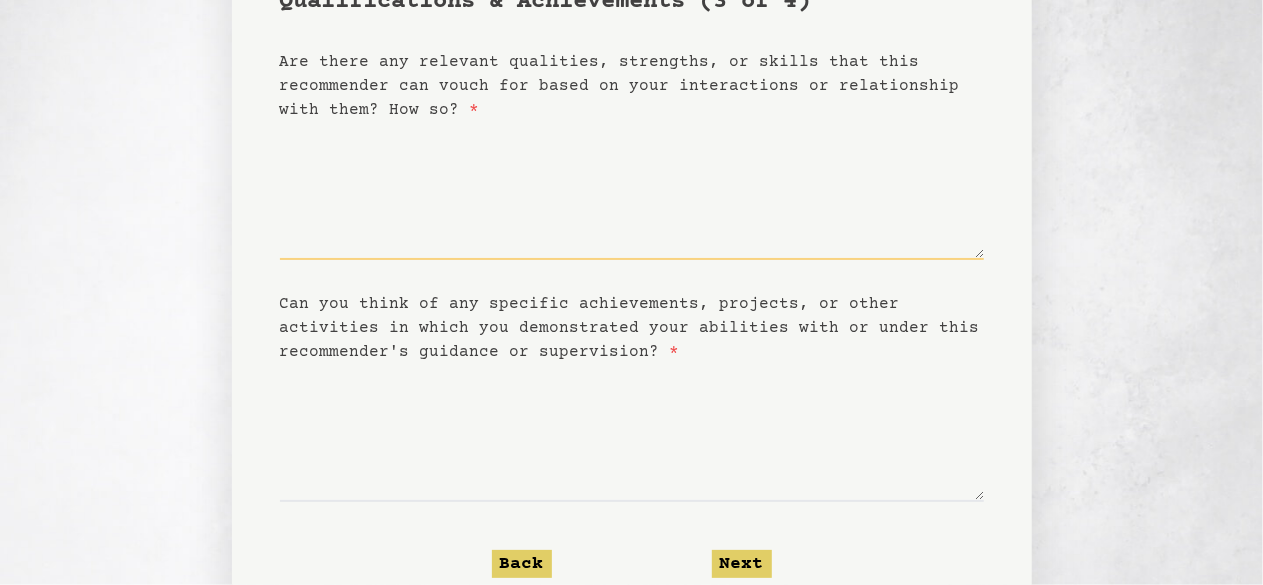 scroll, scrollTop: 306, scrollLeft: 0, axis: vertical 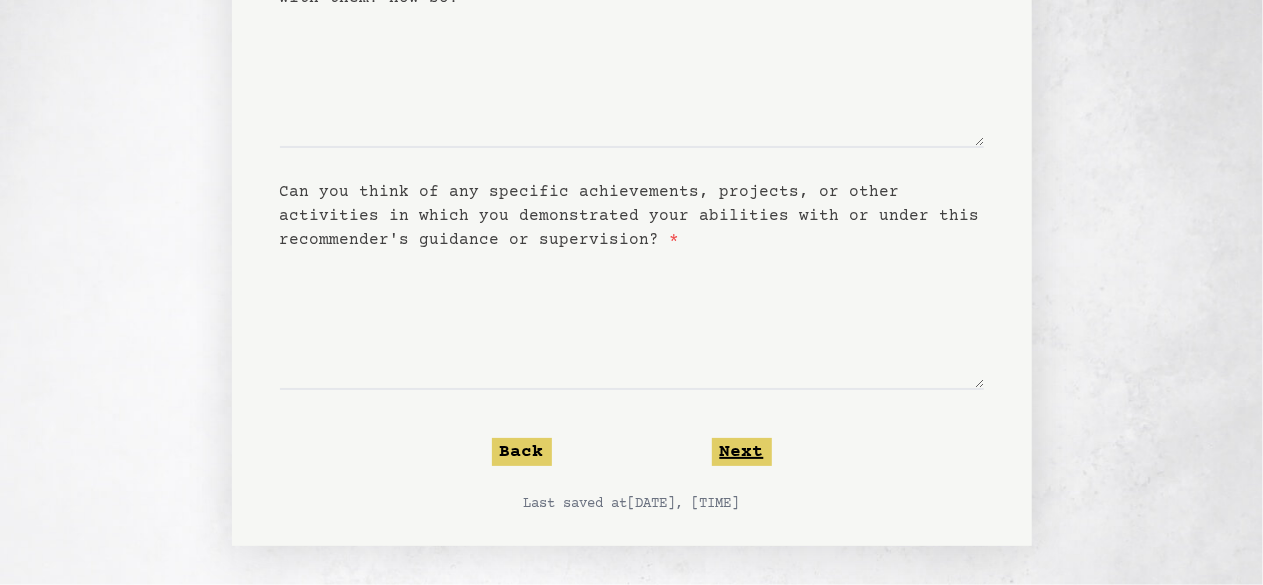 click on "Next" 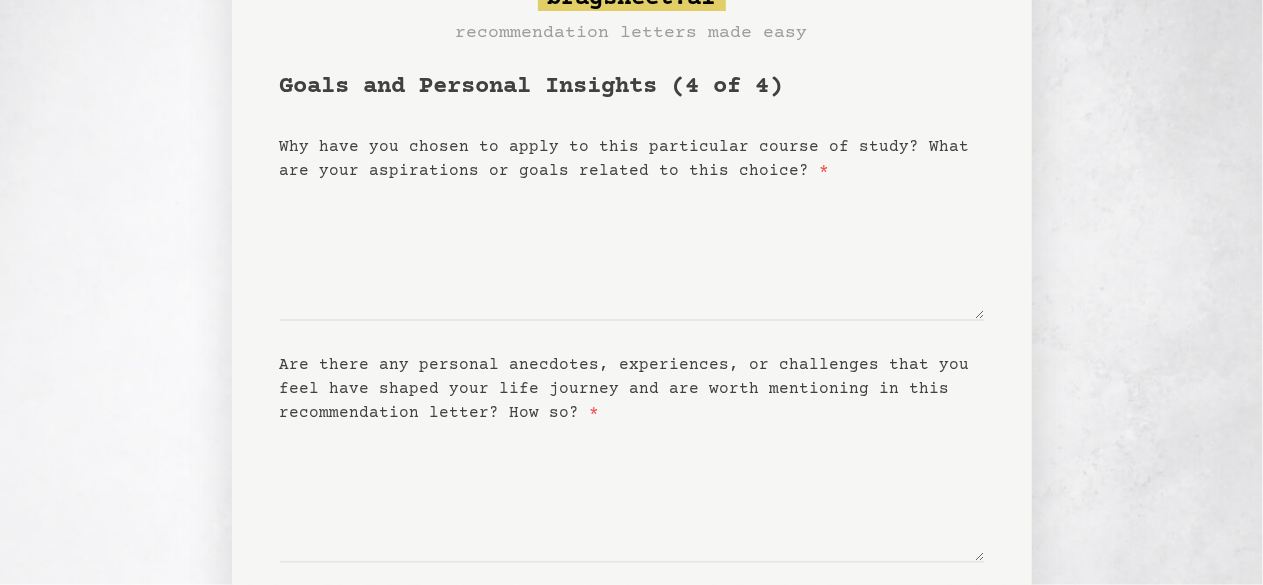 scroll, scrollTop: 110, scrollLeft: 0, axis: vertical 